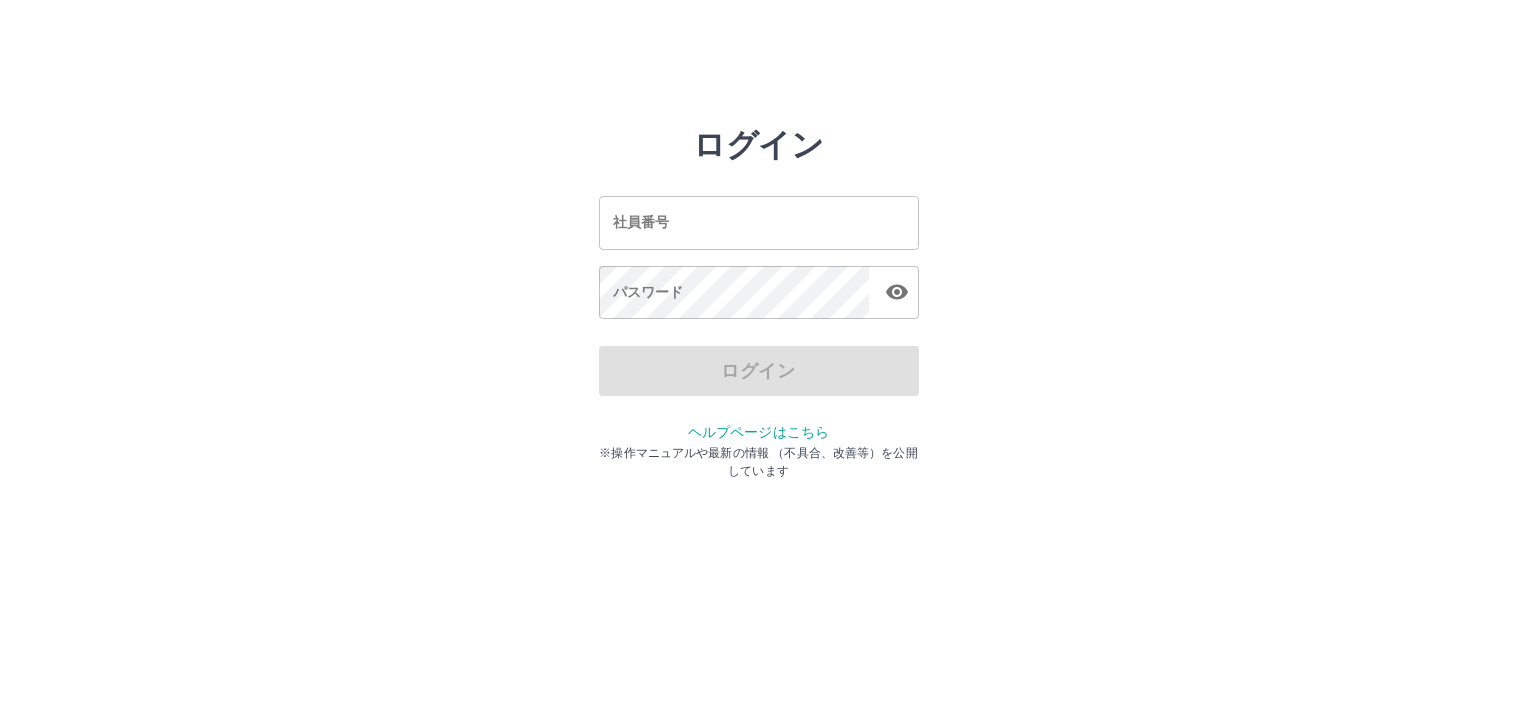 scroll, scrollTop: 0, scrollLeft: 0, axis: both 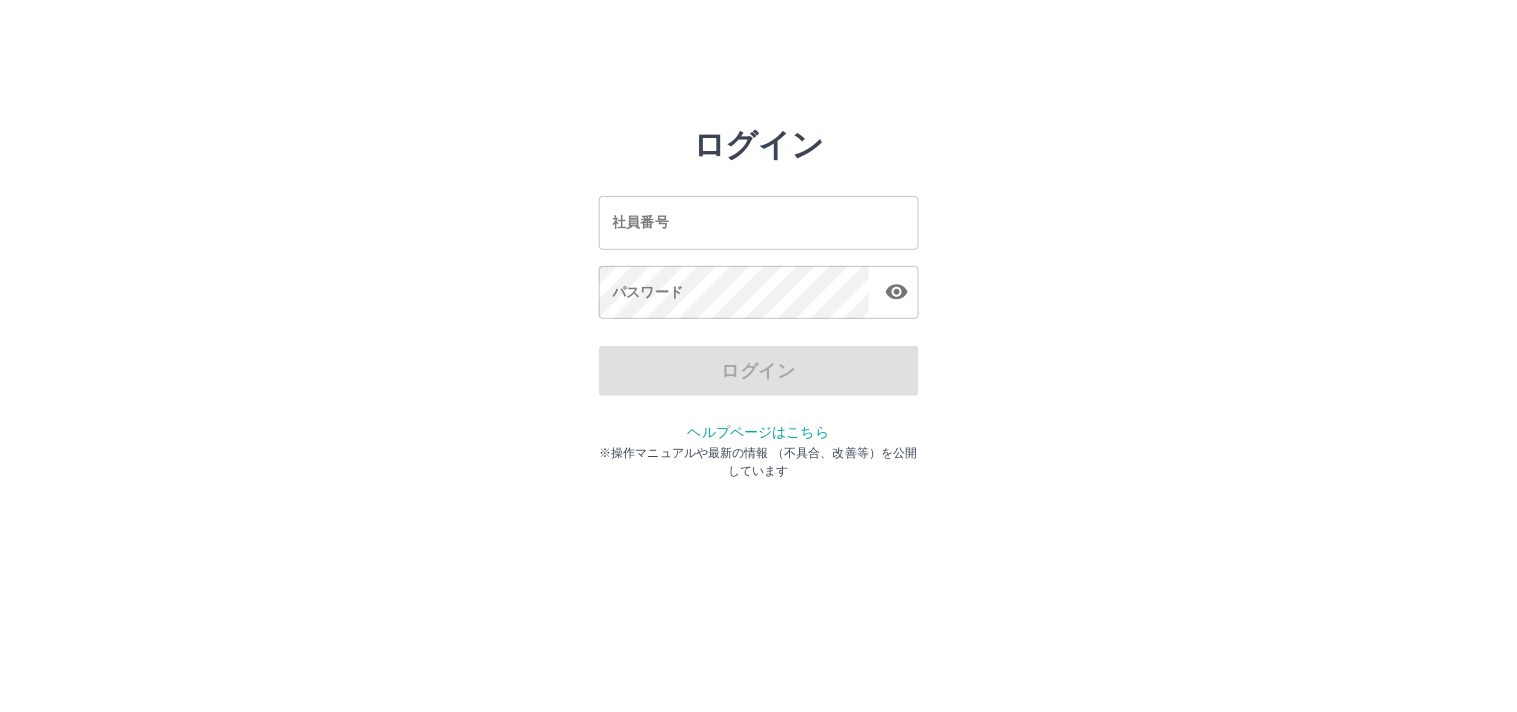 click on "社員番号" at bounding box center [759, 222] 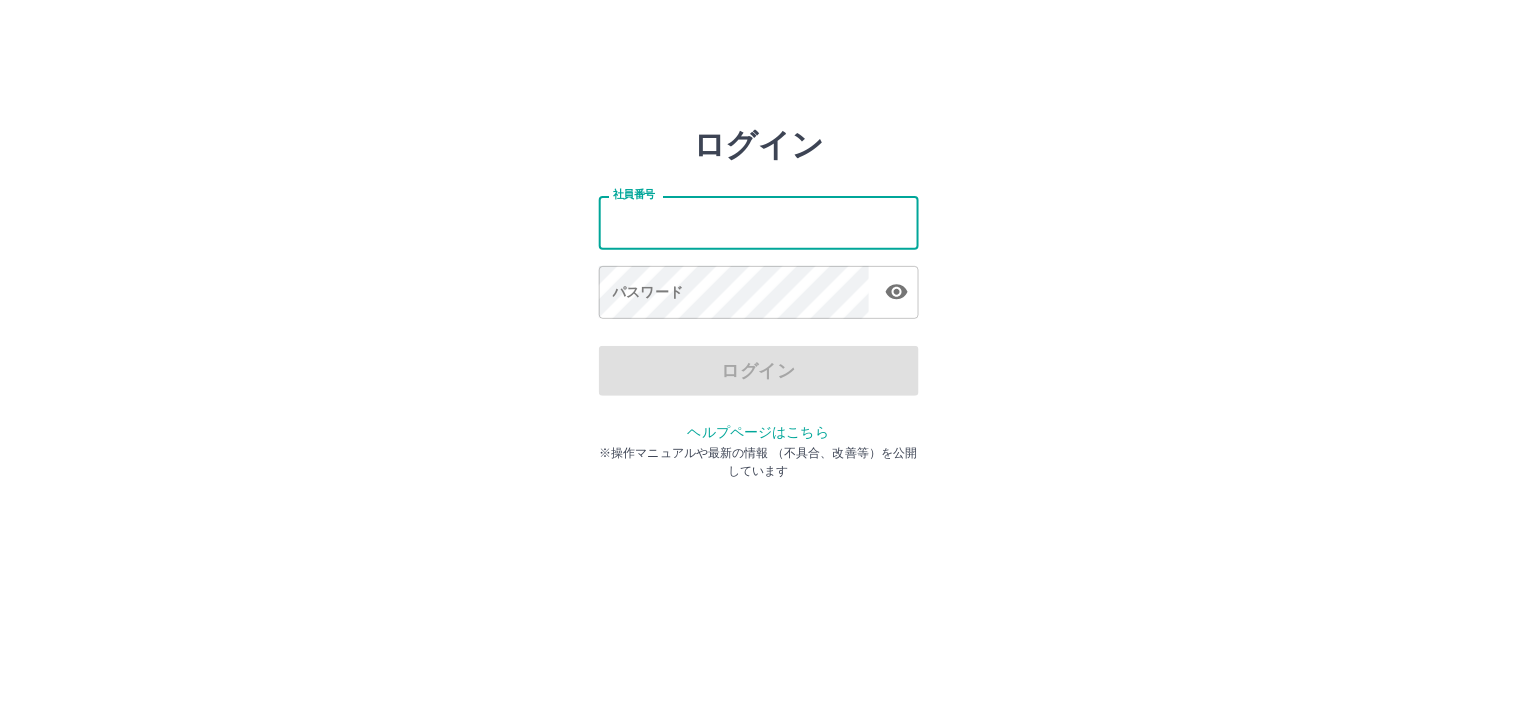 type on "*******" 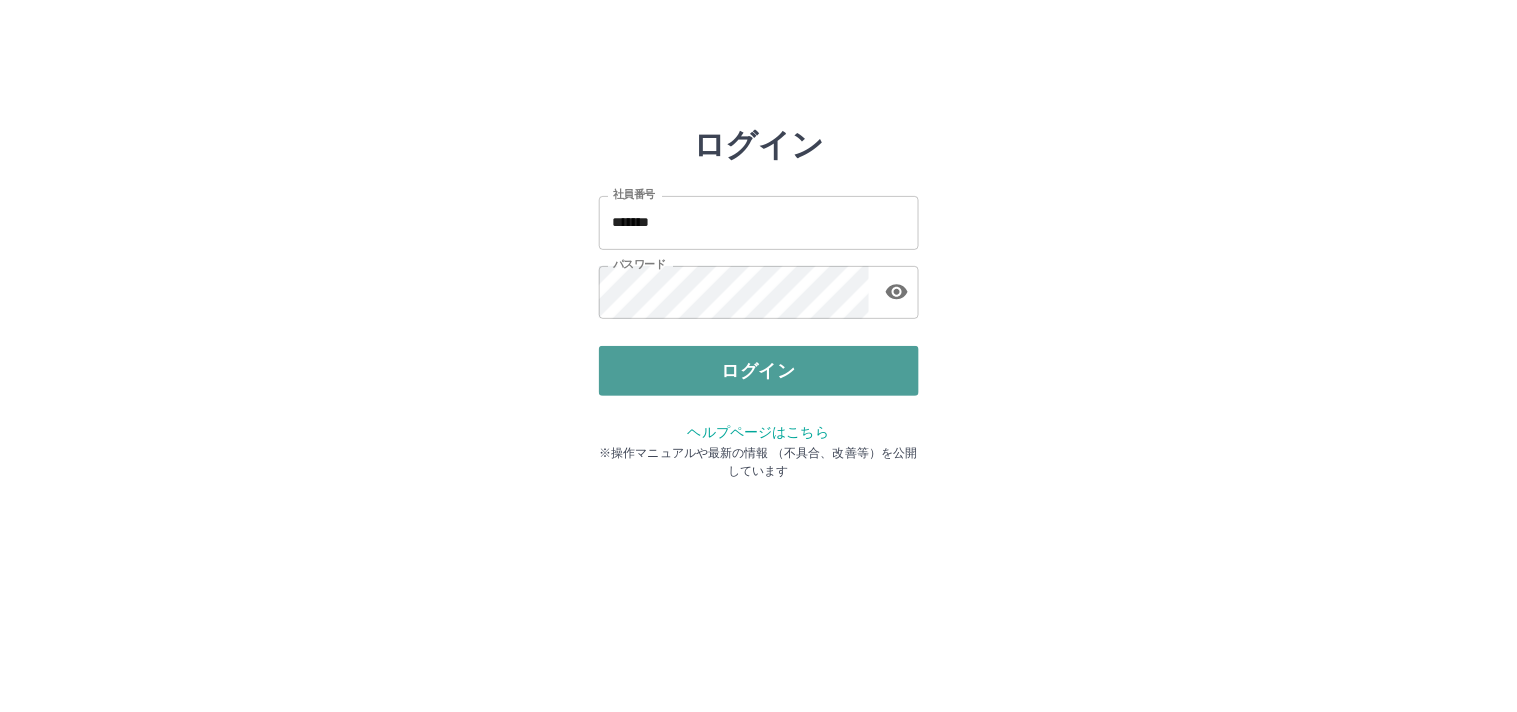 click on "ログイン" at bounding box center (759, 371) 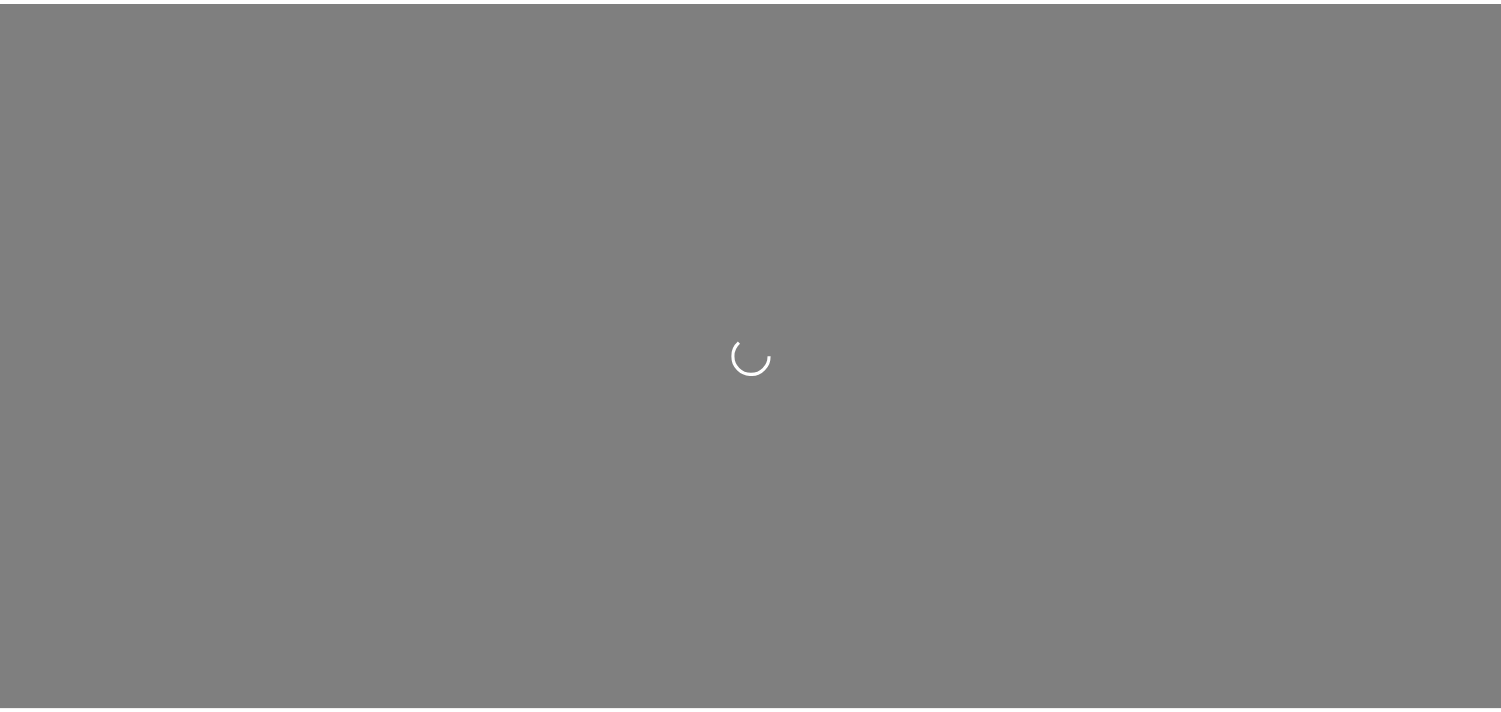 scroll, scrollTop: 0, scrollLeft: 0, axis: both 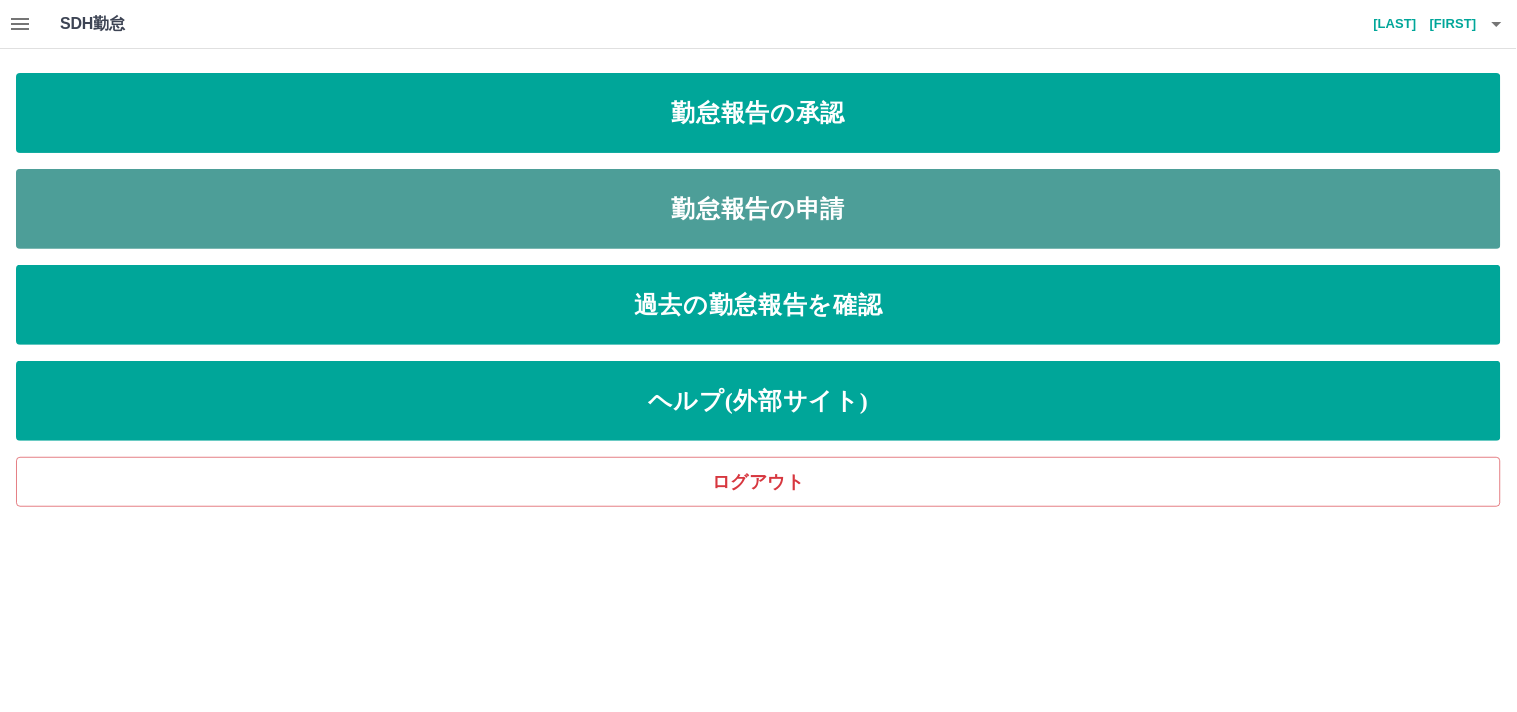 click on "勤怠報告の申請" at bounding box center [758, 209] 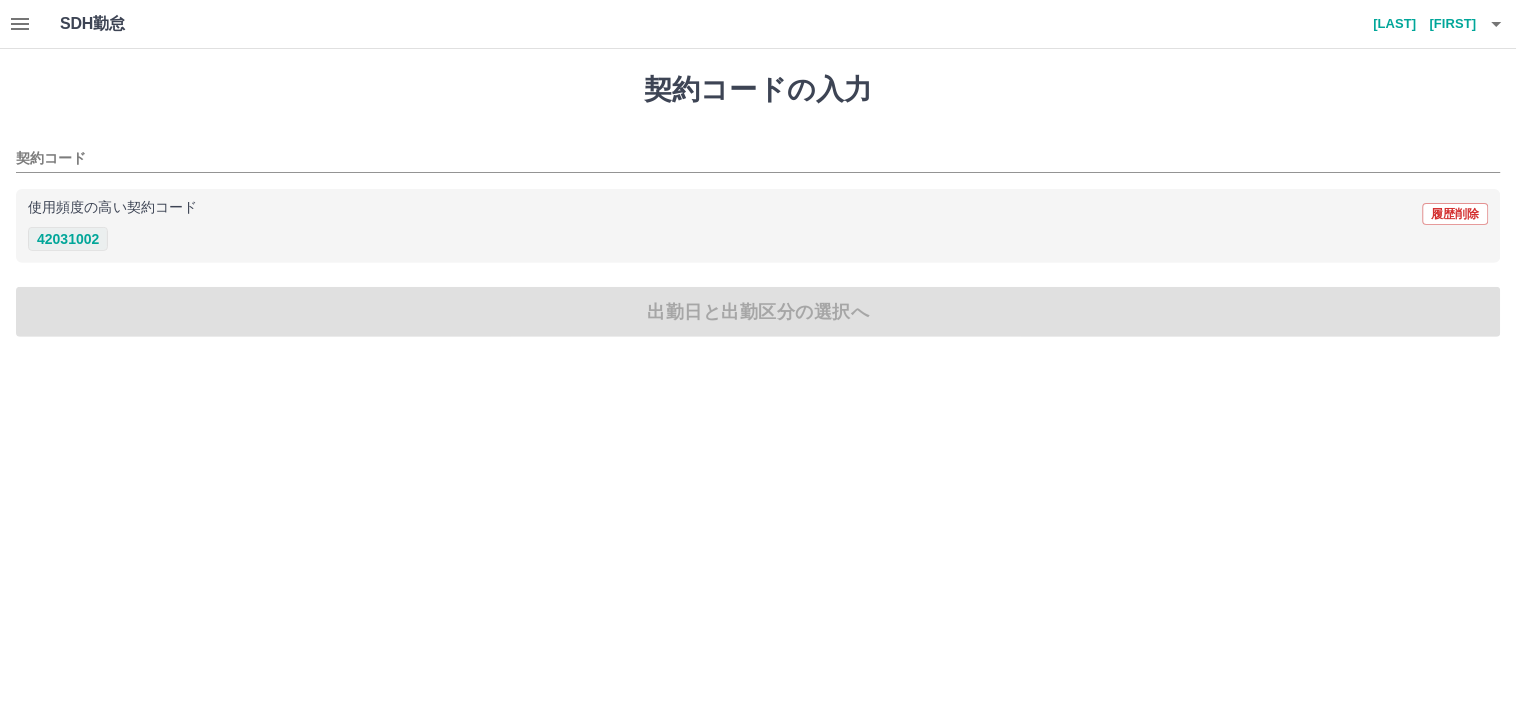 click on "42031002" at bounding box center (68, 239) 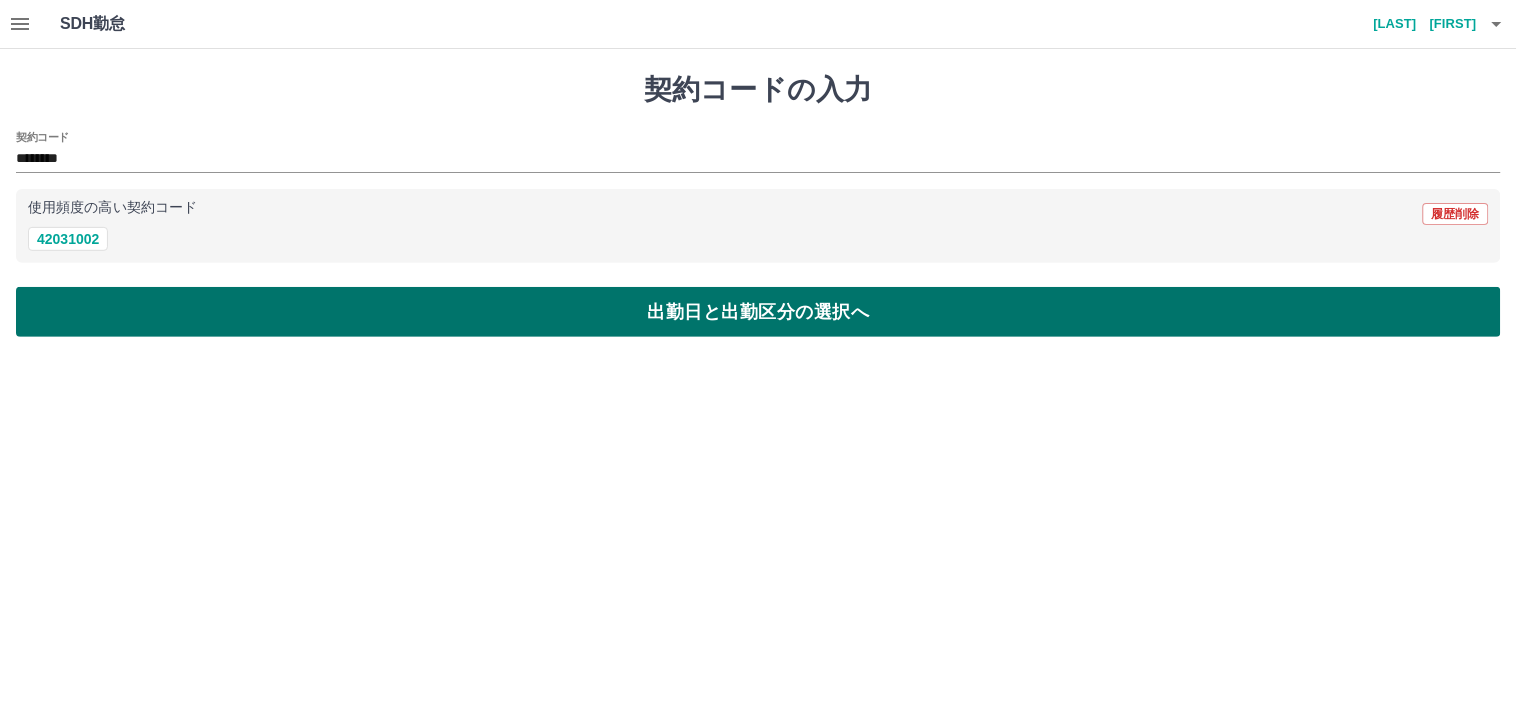 click on "出勤日と出勤区分の選択へ" at bounding box center [758, 312] 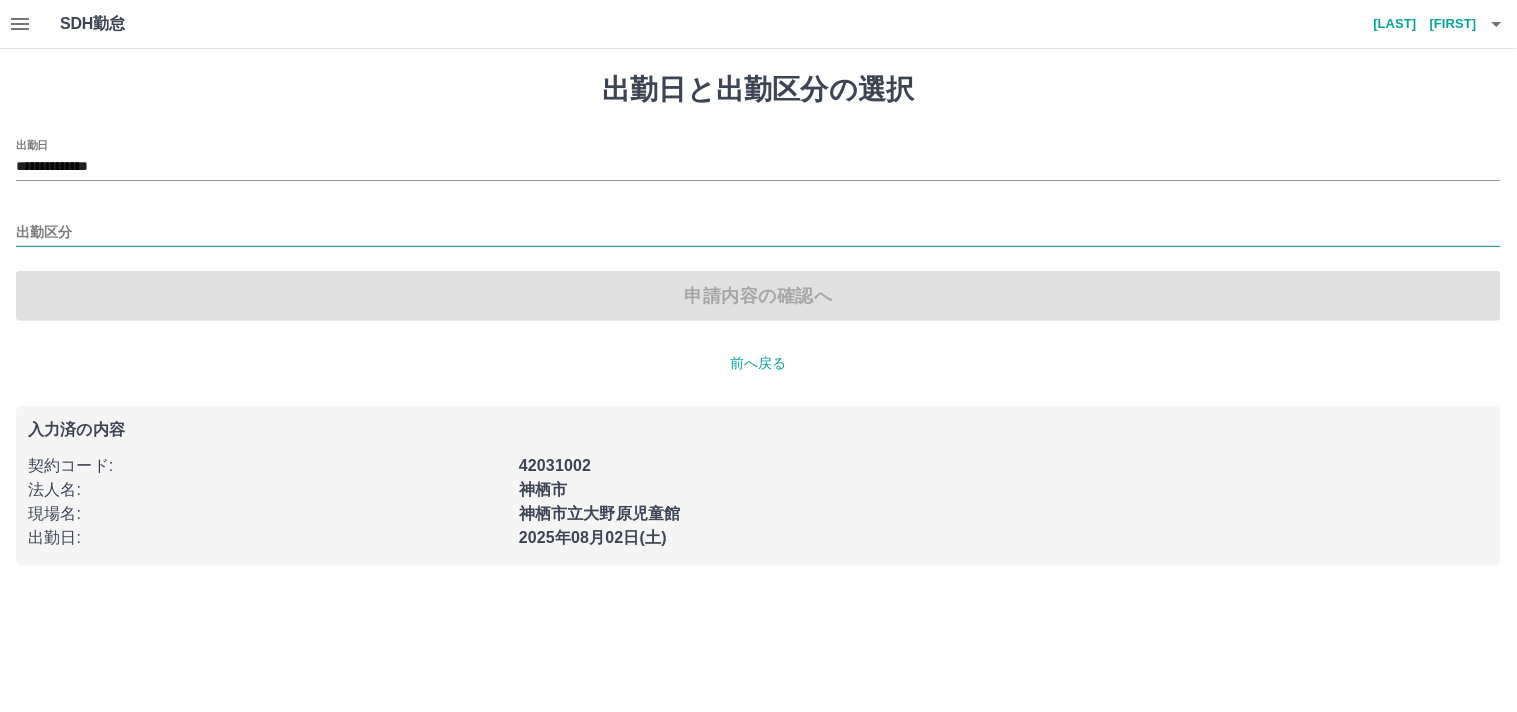 click on "出勤区分" at bounding box center (758, 233) 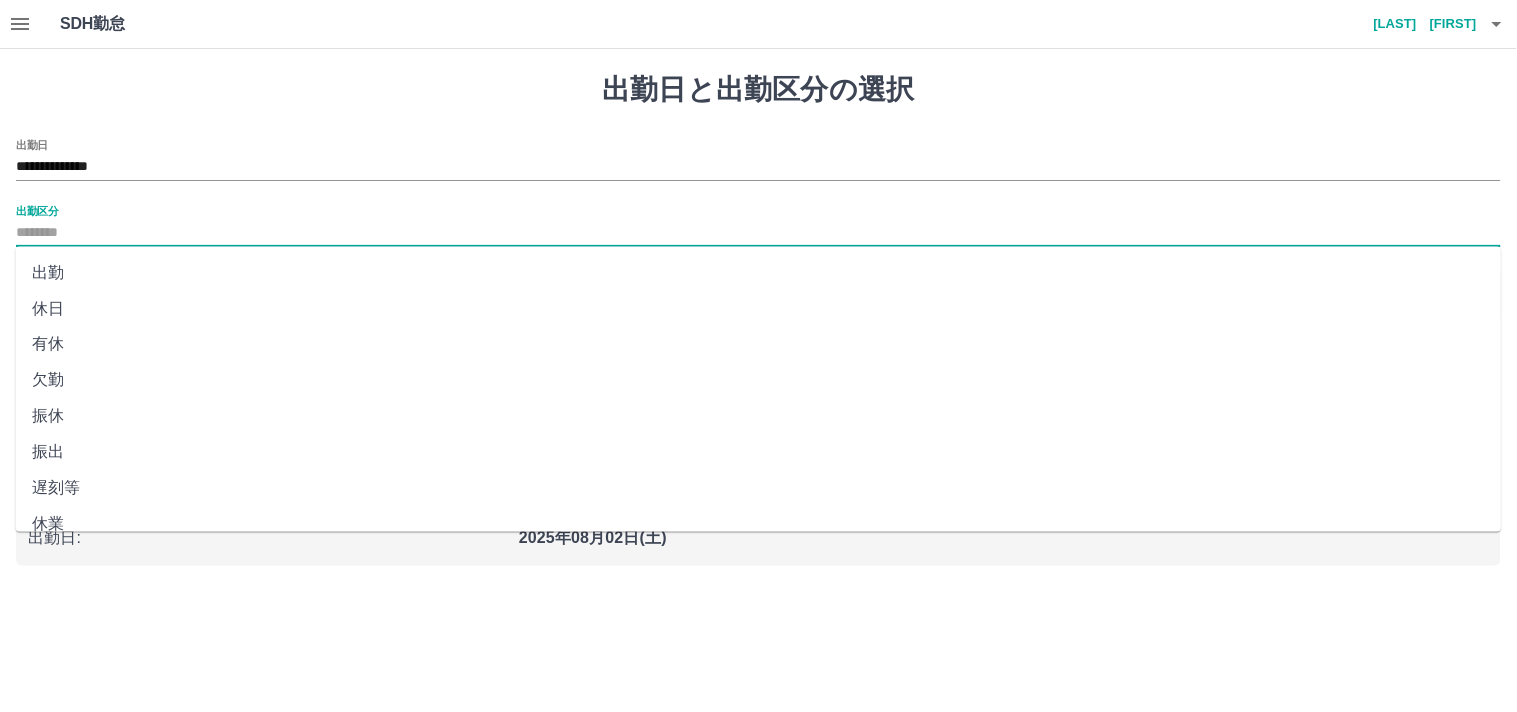 click on "出勤" at bounding box center [759, 273] 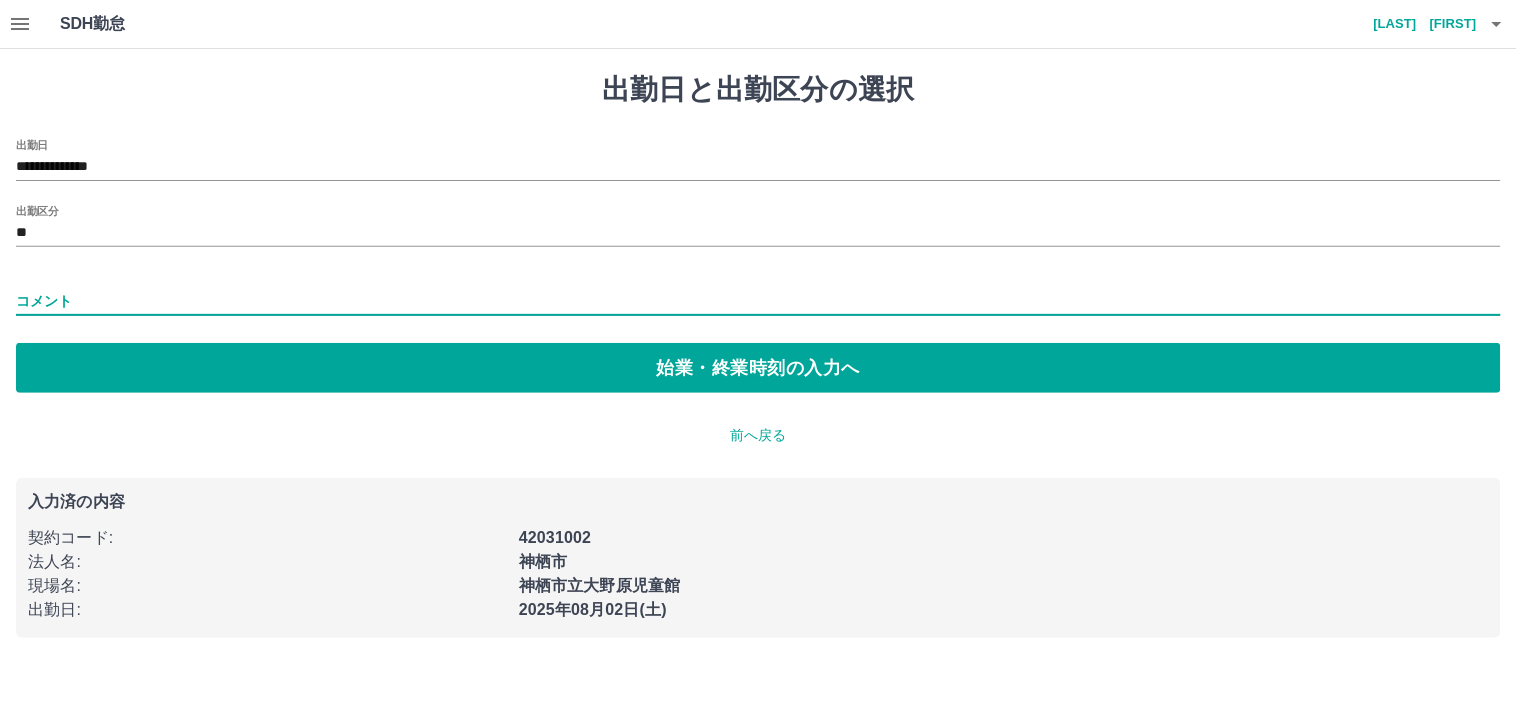 click on "コメント" at bounding box center (758, 301) 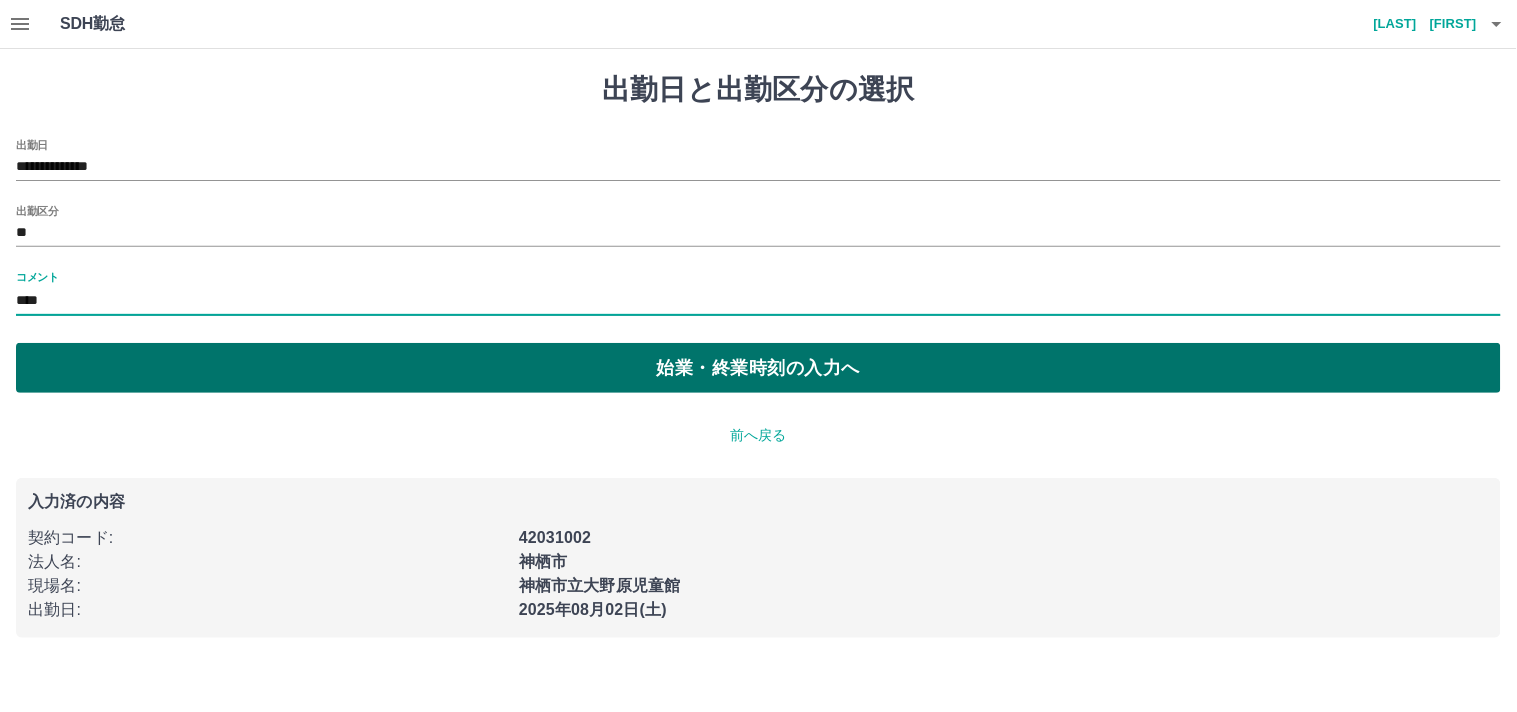 click on "始業・終業時刻の入力へ" at bounding box center (758, 368) 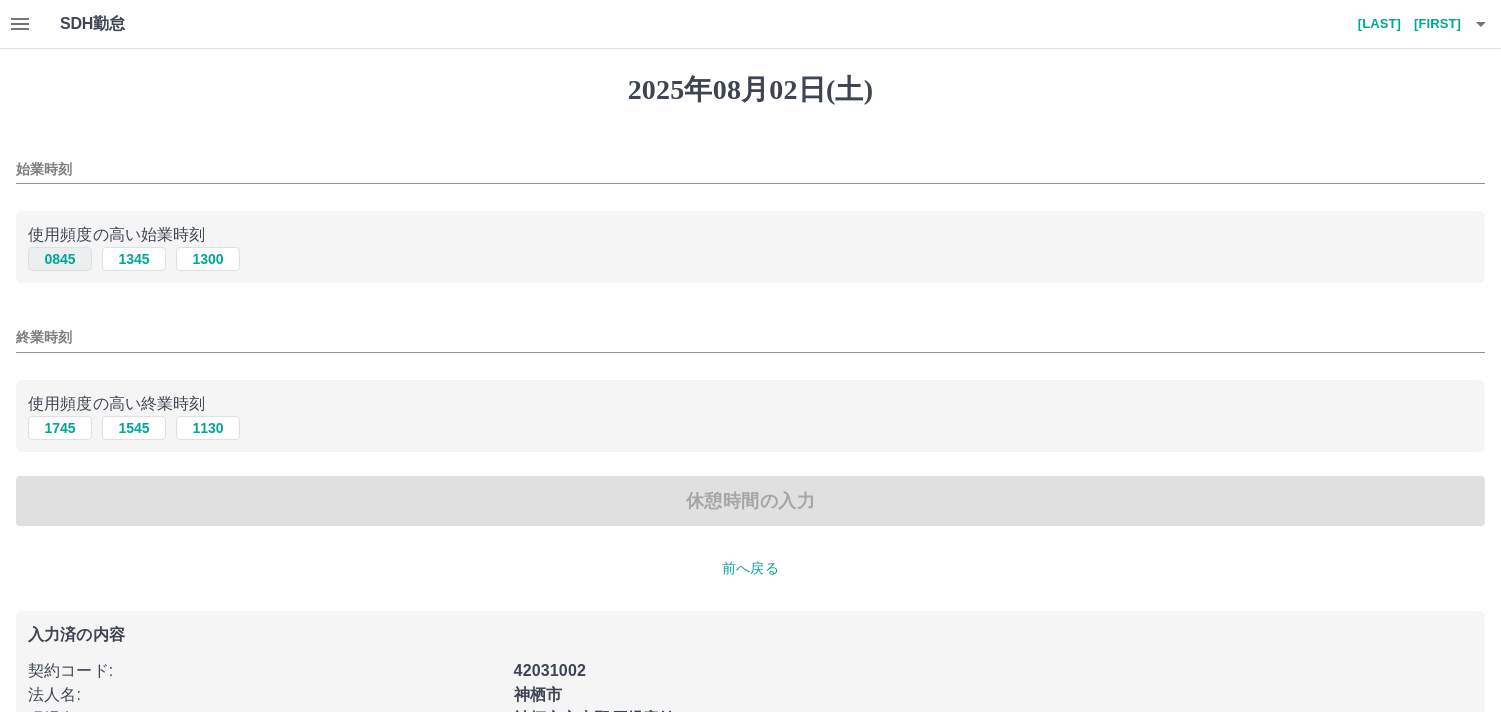 click on "0845" at bounding box center [60, 259] 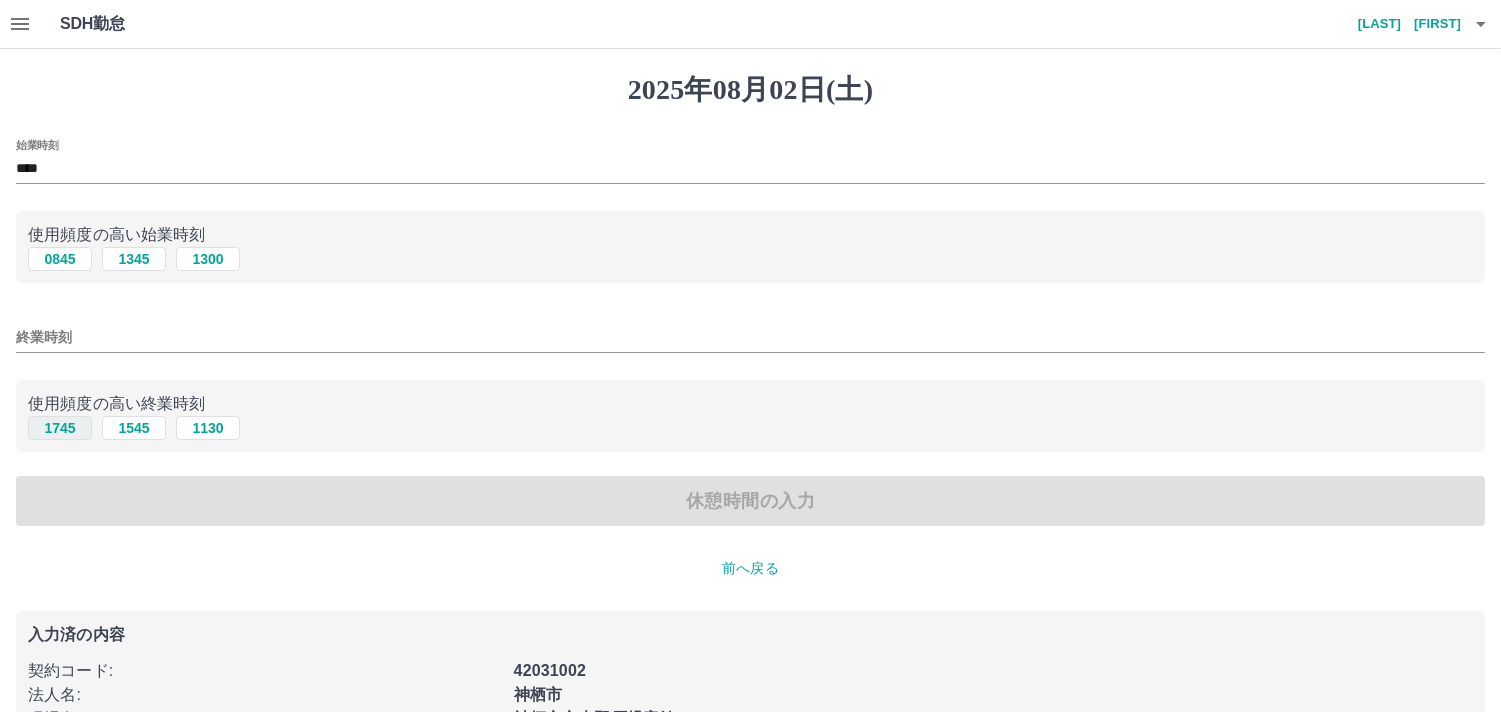 click on "1745" at bounding box center [60, 428] 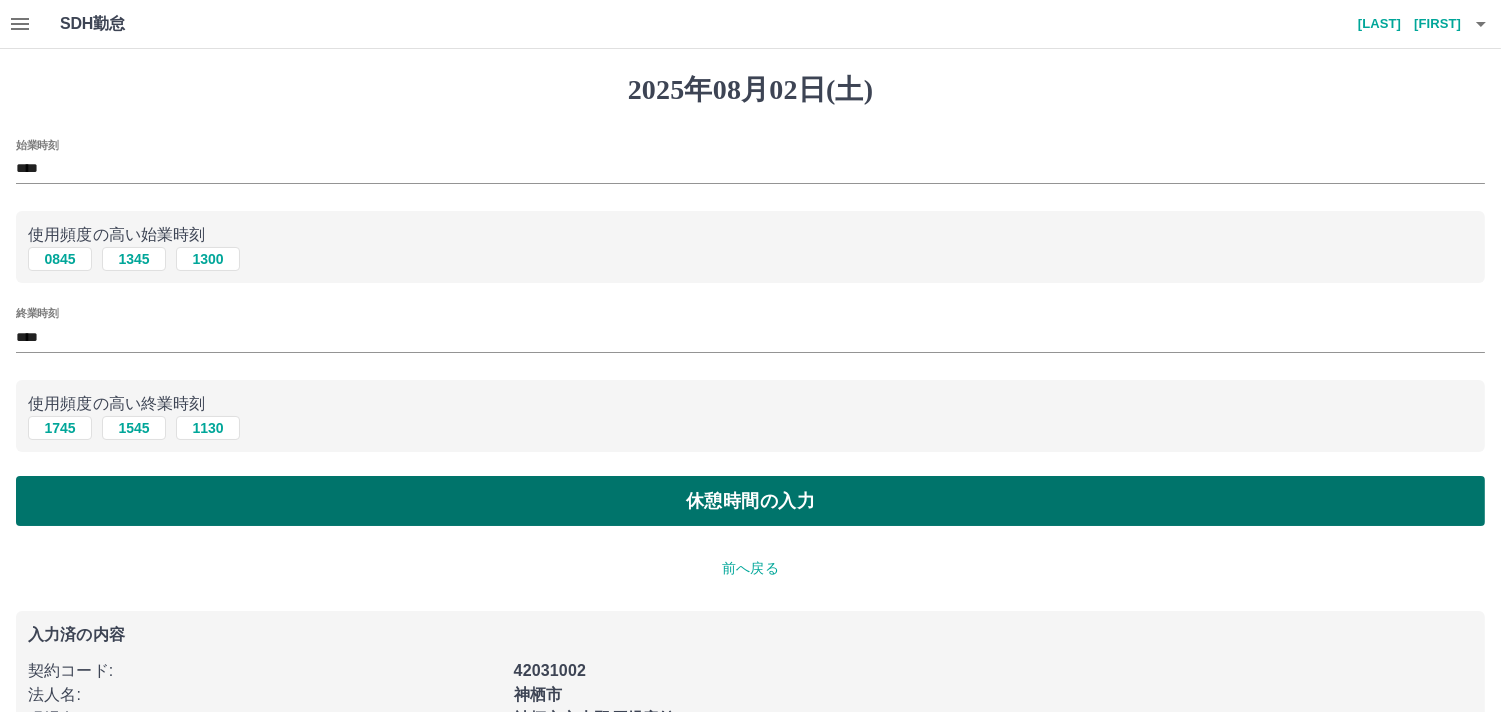 click on "休憩時間の入力" at bounding box center [750, 501] 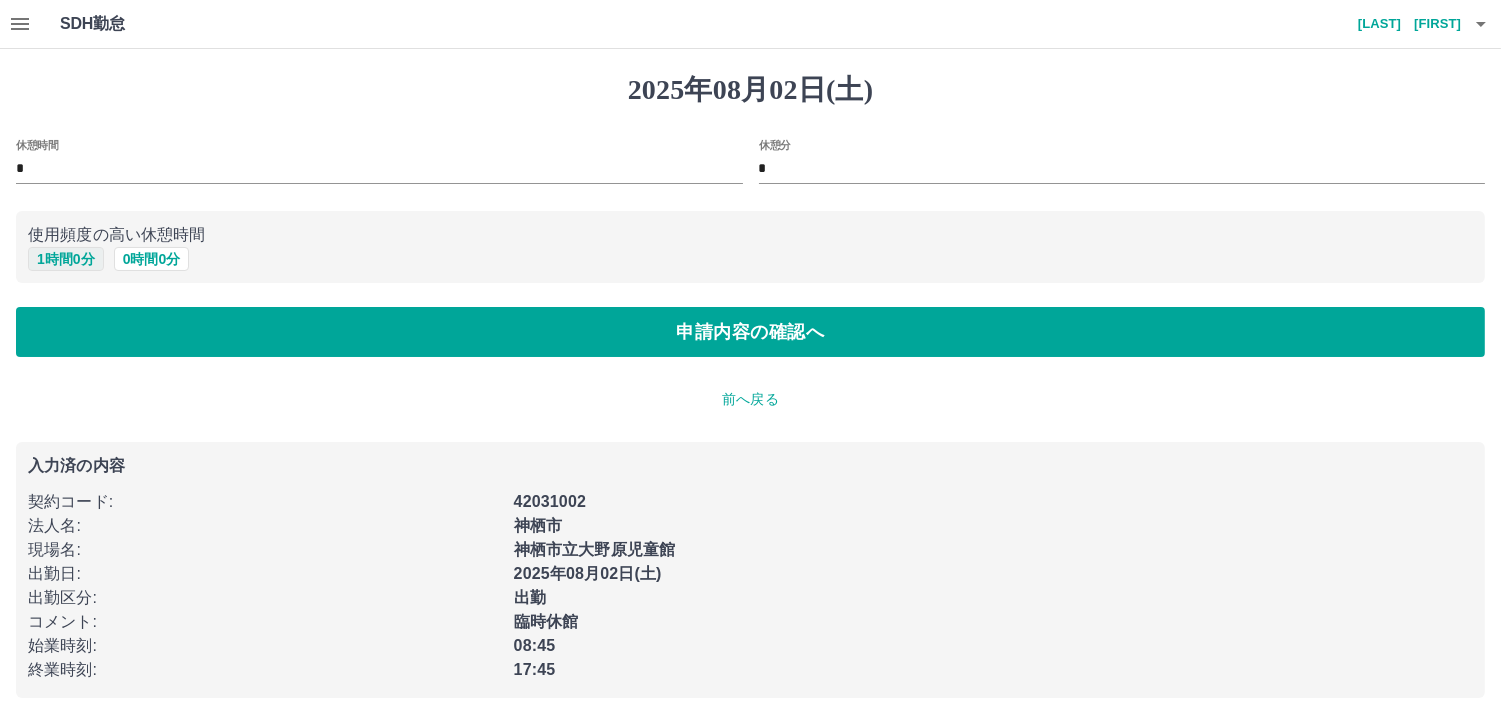 click on "1 時間 0 分" at bounding box center (66, 259) 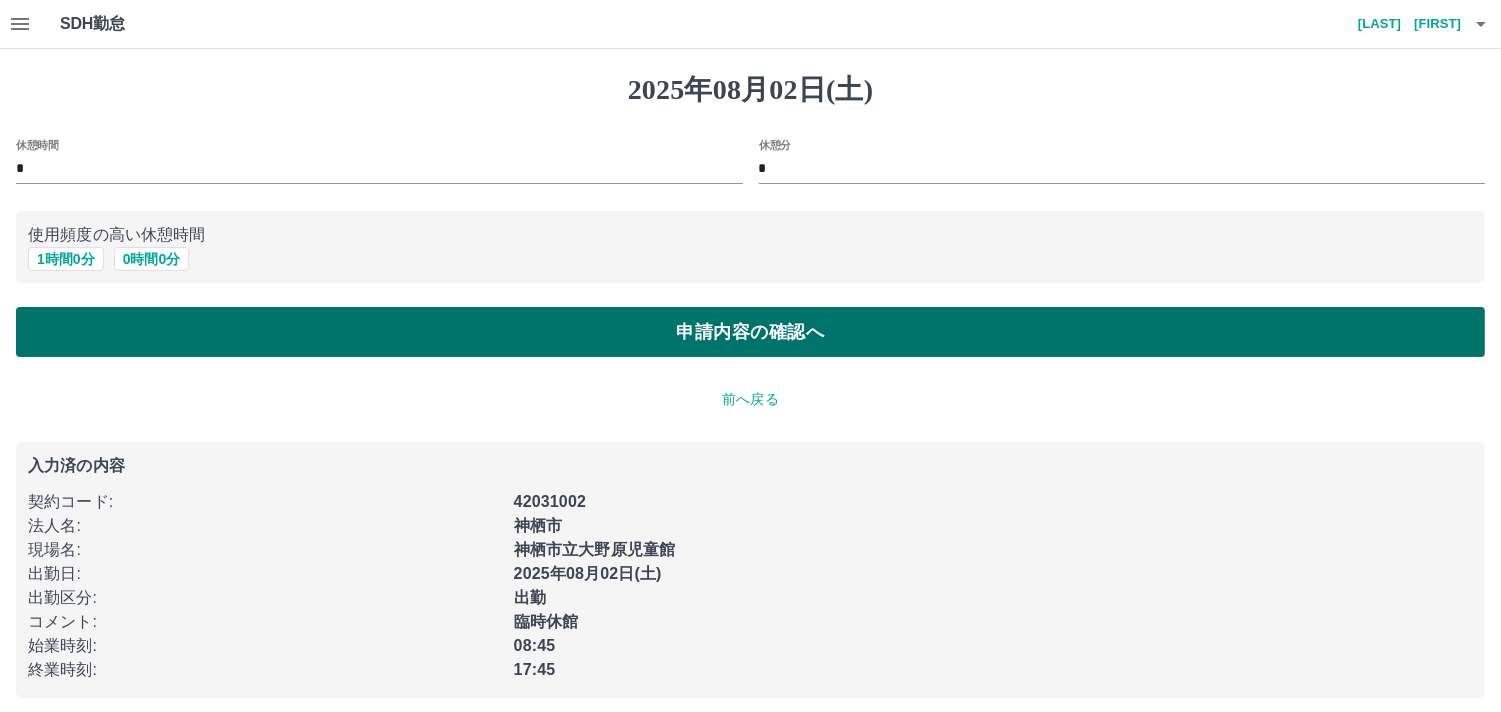 click on "申請内容の確認へ" at bounding box center (750, 332) 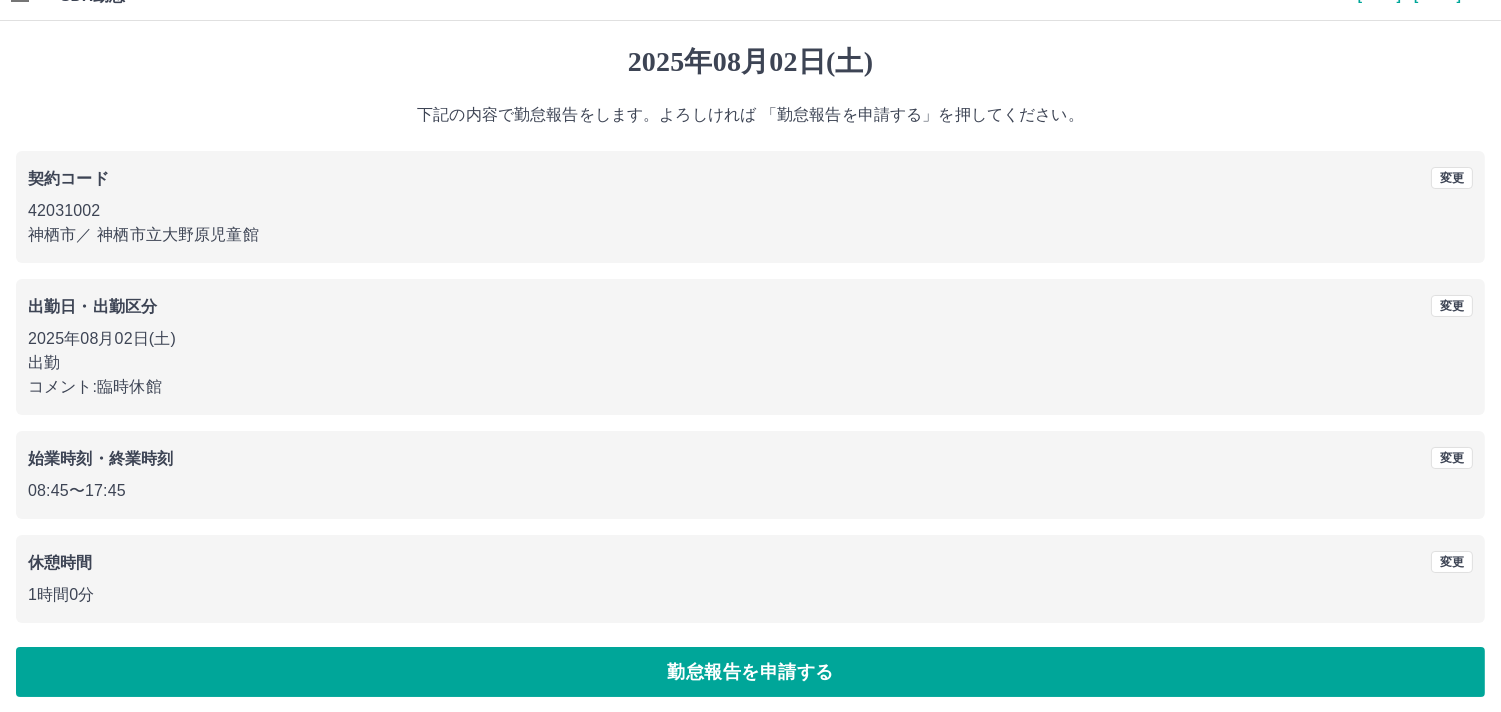 scroll, scrollTop: 36, scrollLeft: 0, axis: vertical 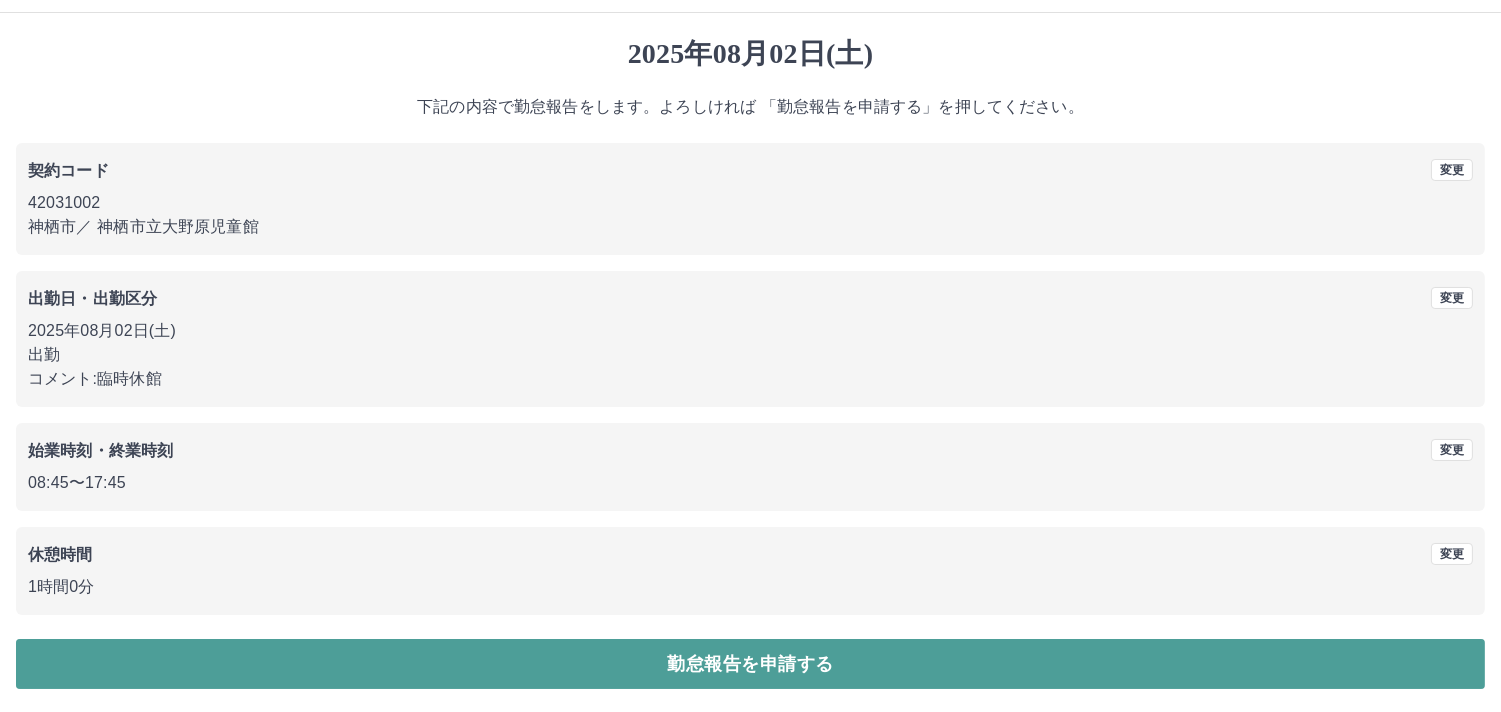 click on "勤怠報告を申請する" at bounding box center [750, 664] 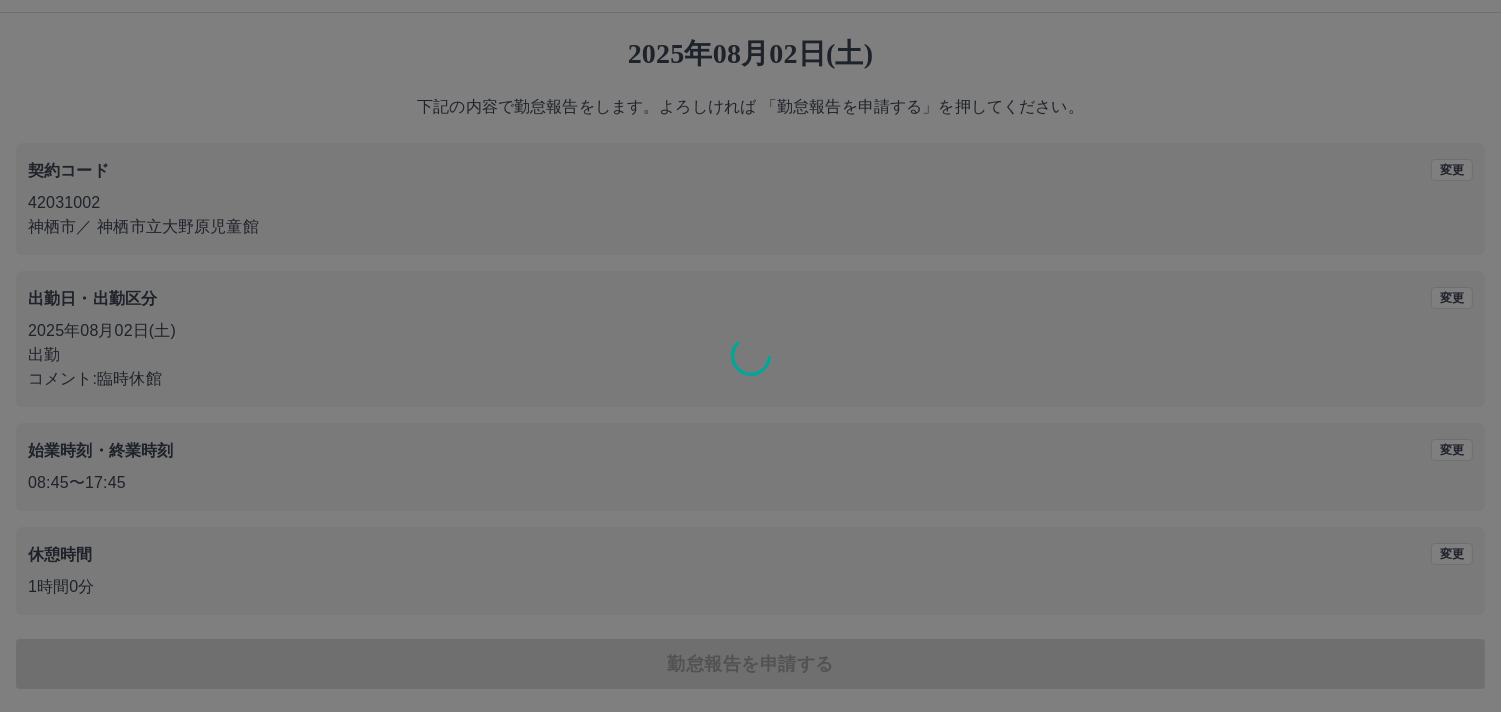 scroll, scrollTop: 0, scrollLeft: 0, axis: both 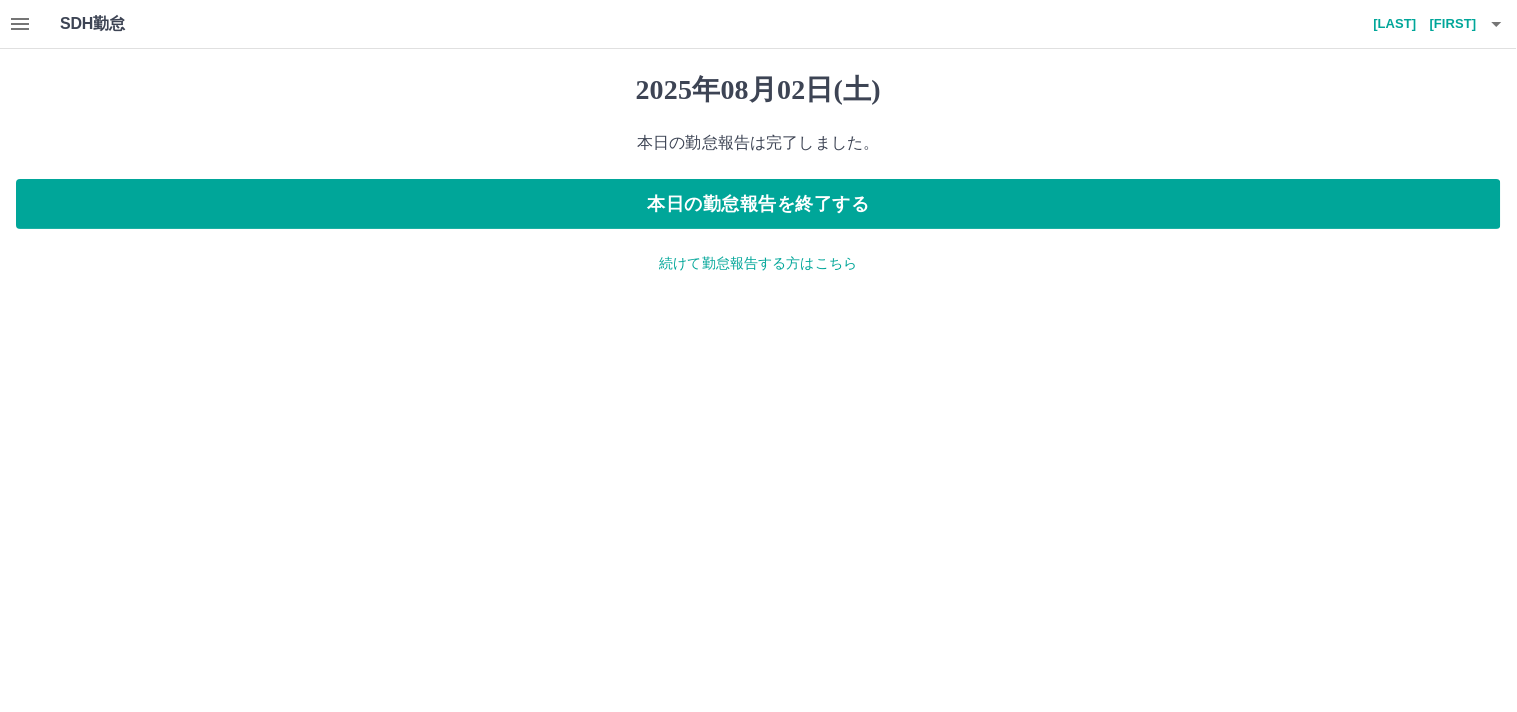 click 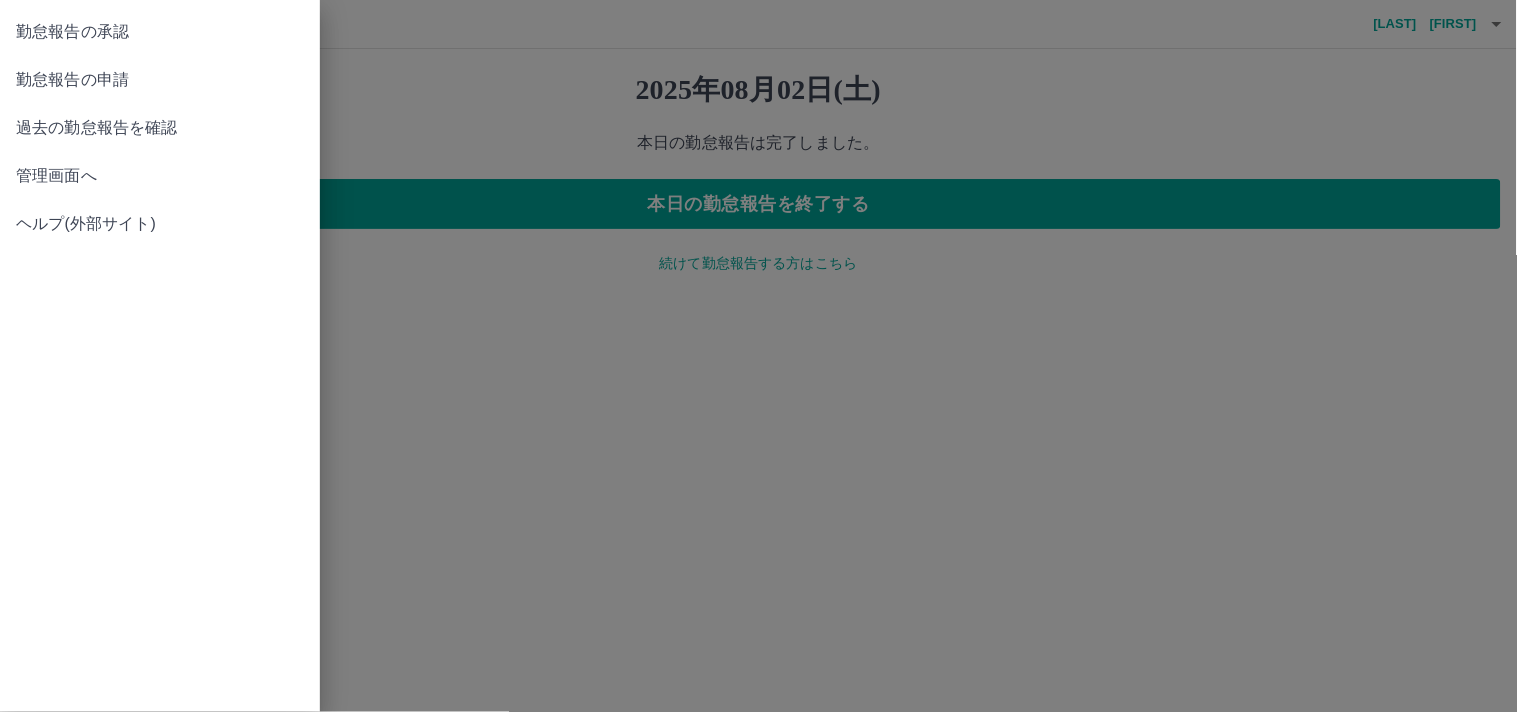 click on "勤怠報告の承認" at bounding box center [160, 32] 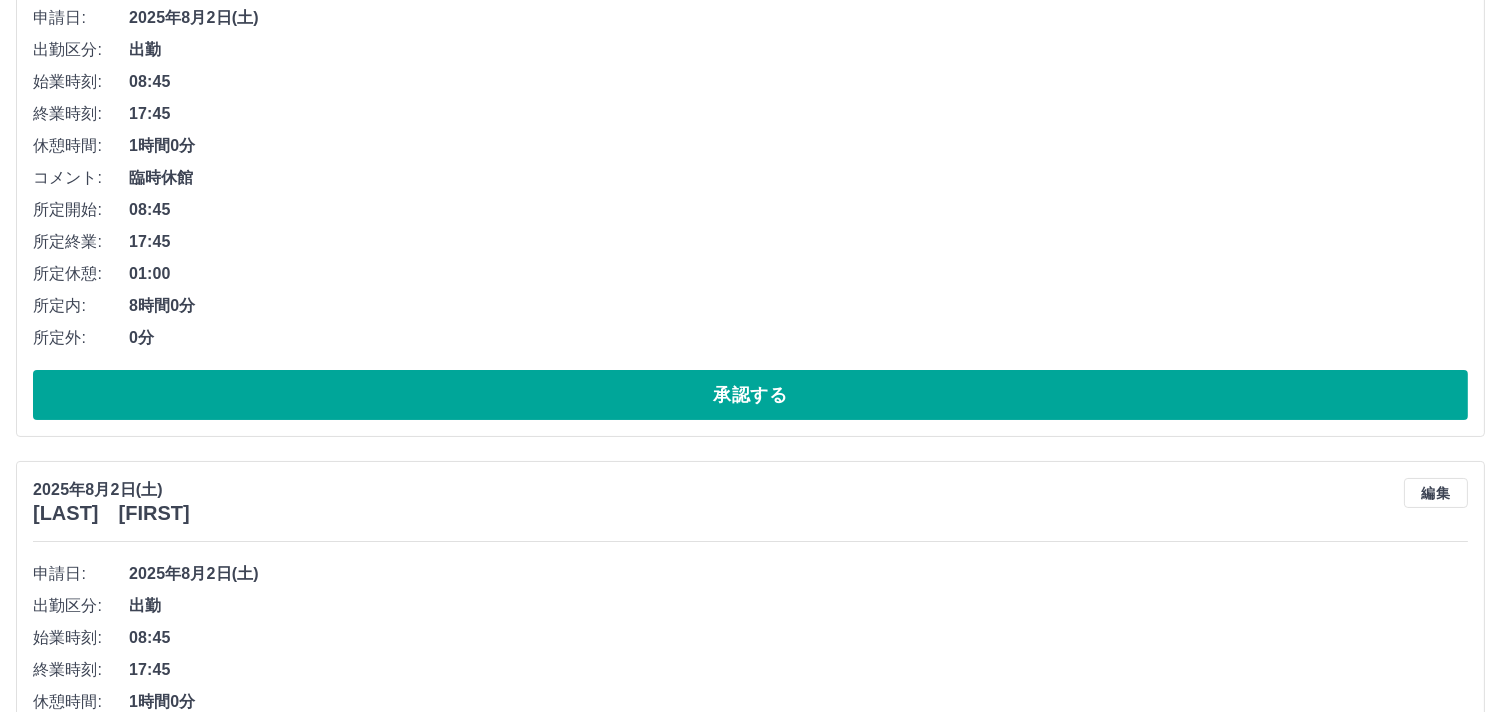 scroll, scrollTop: 222, scrollLeft: 0, axis: vertical 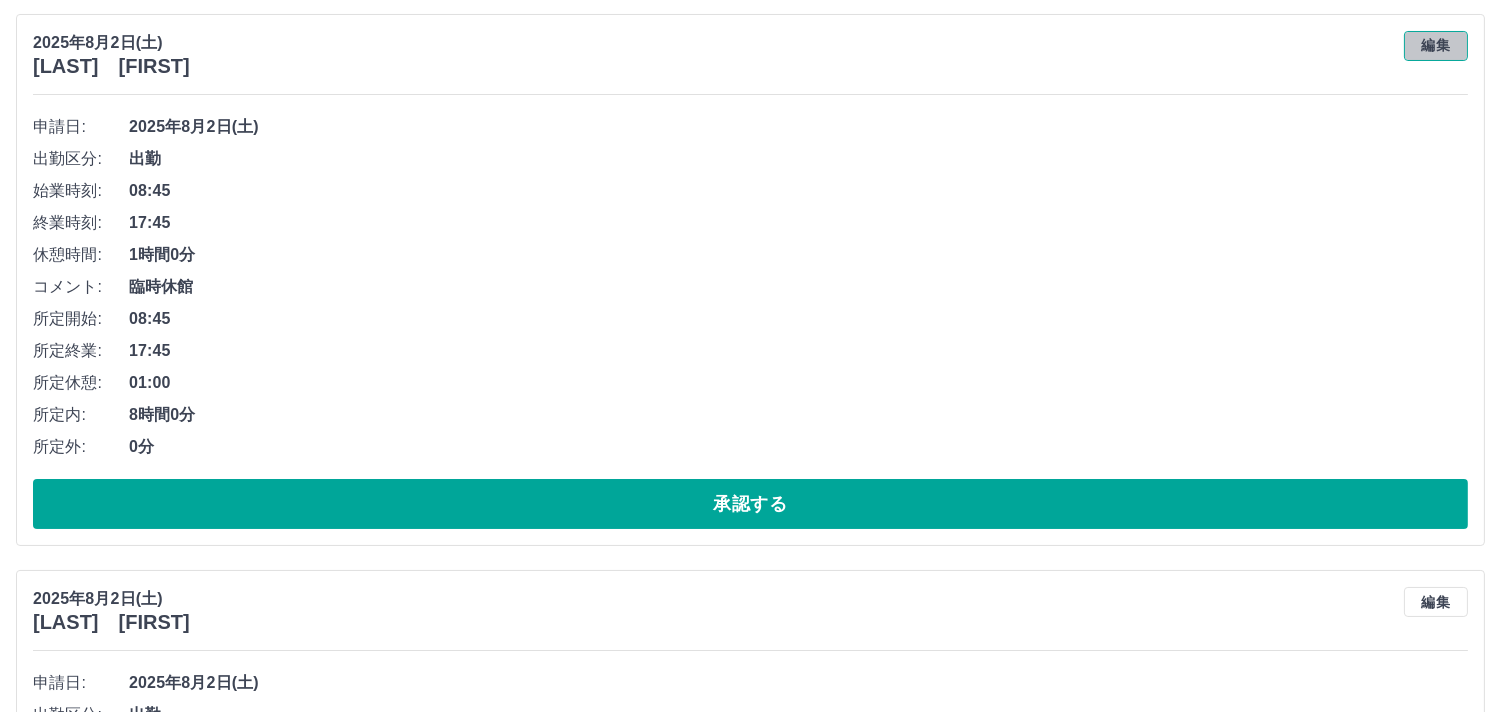 click on "編集" at bounding box center (1436, 46) 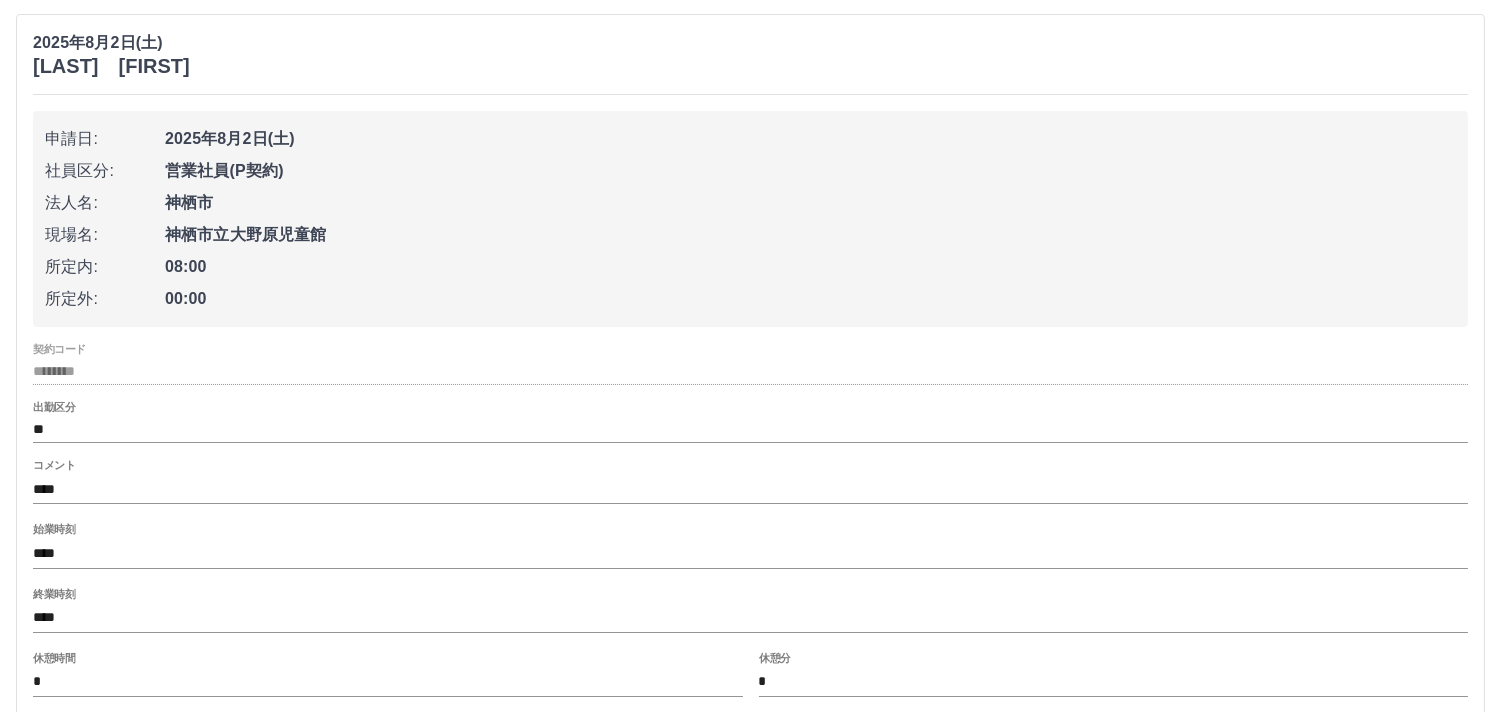 click on "****" at bounding box center (750, 489) 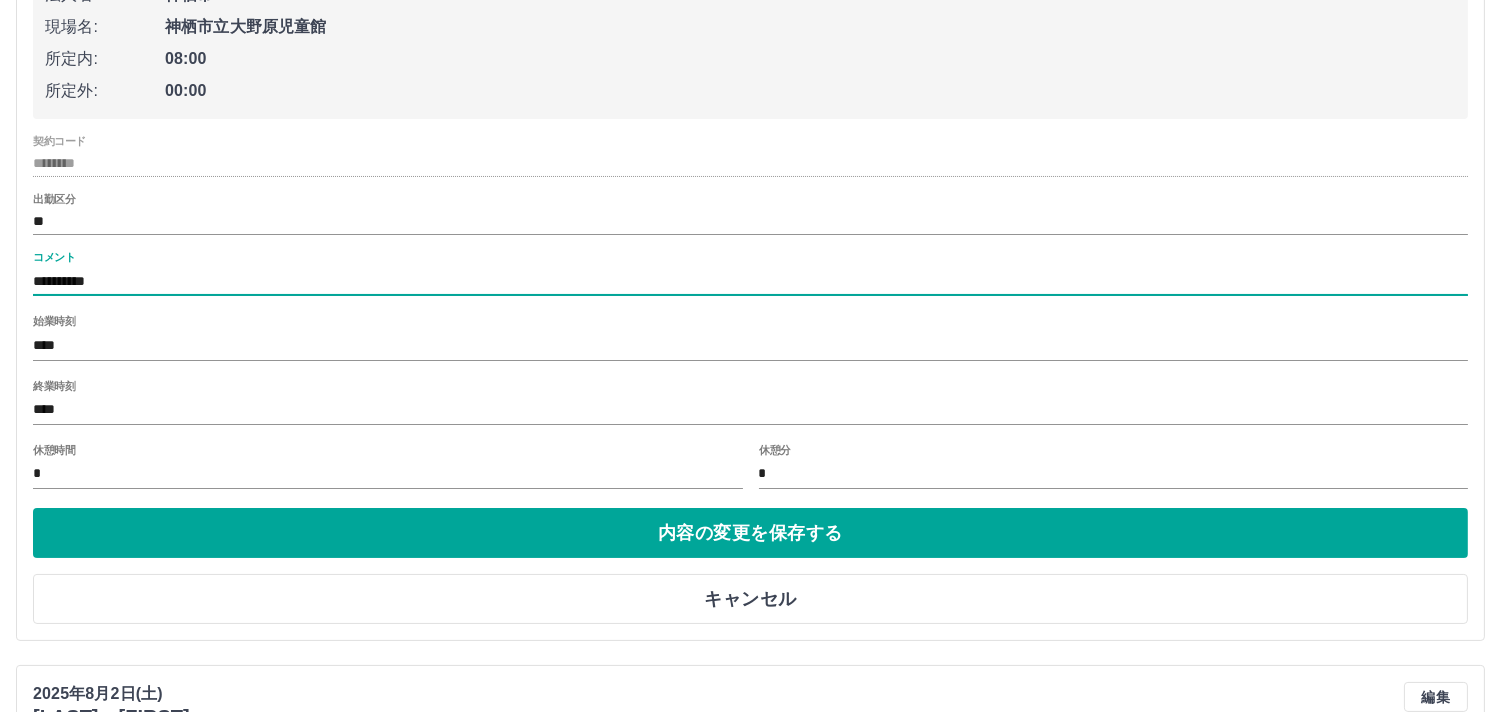 scroll, scrollTop: 444, scrollLeft: 0, axis: vertical 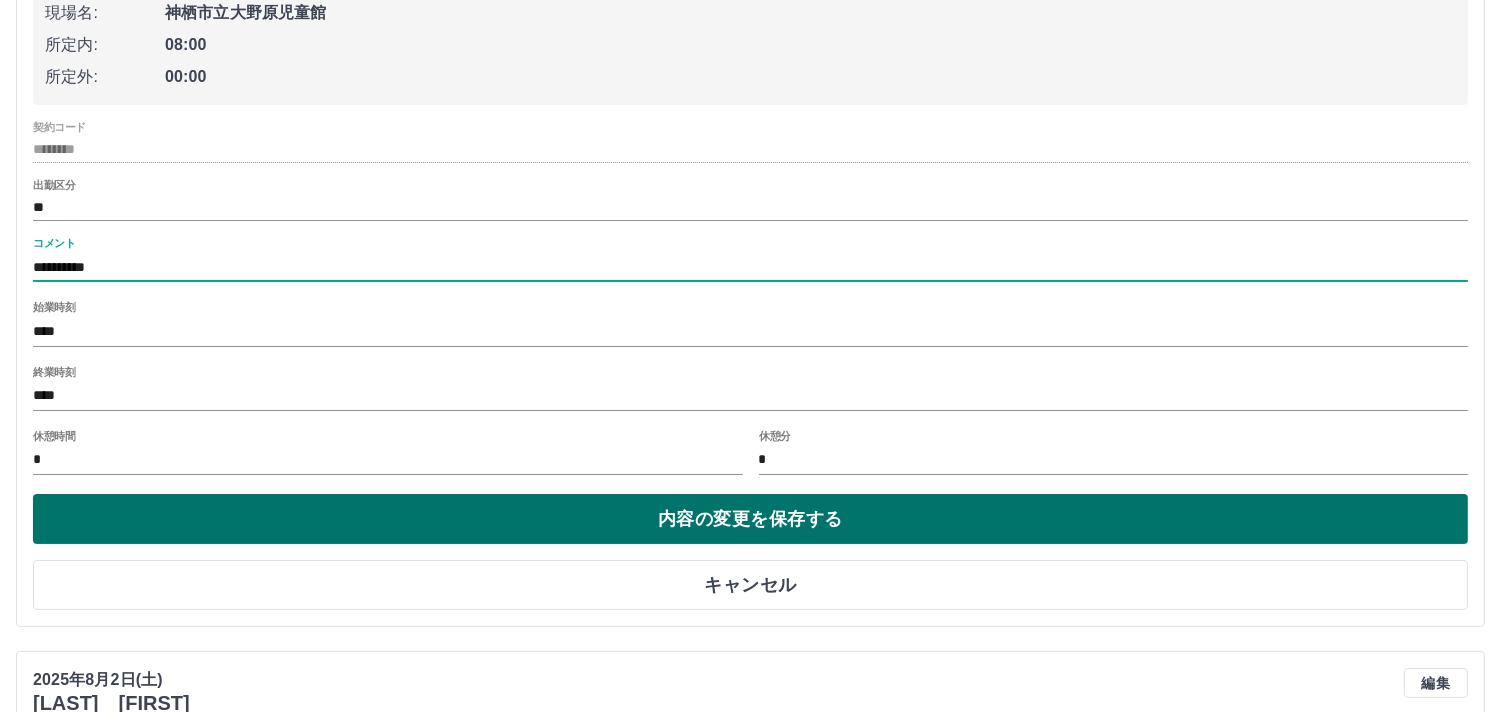 type on "**********" 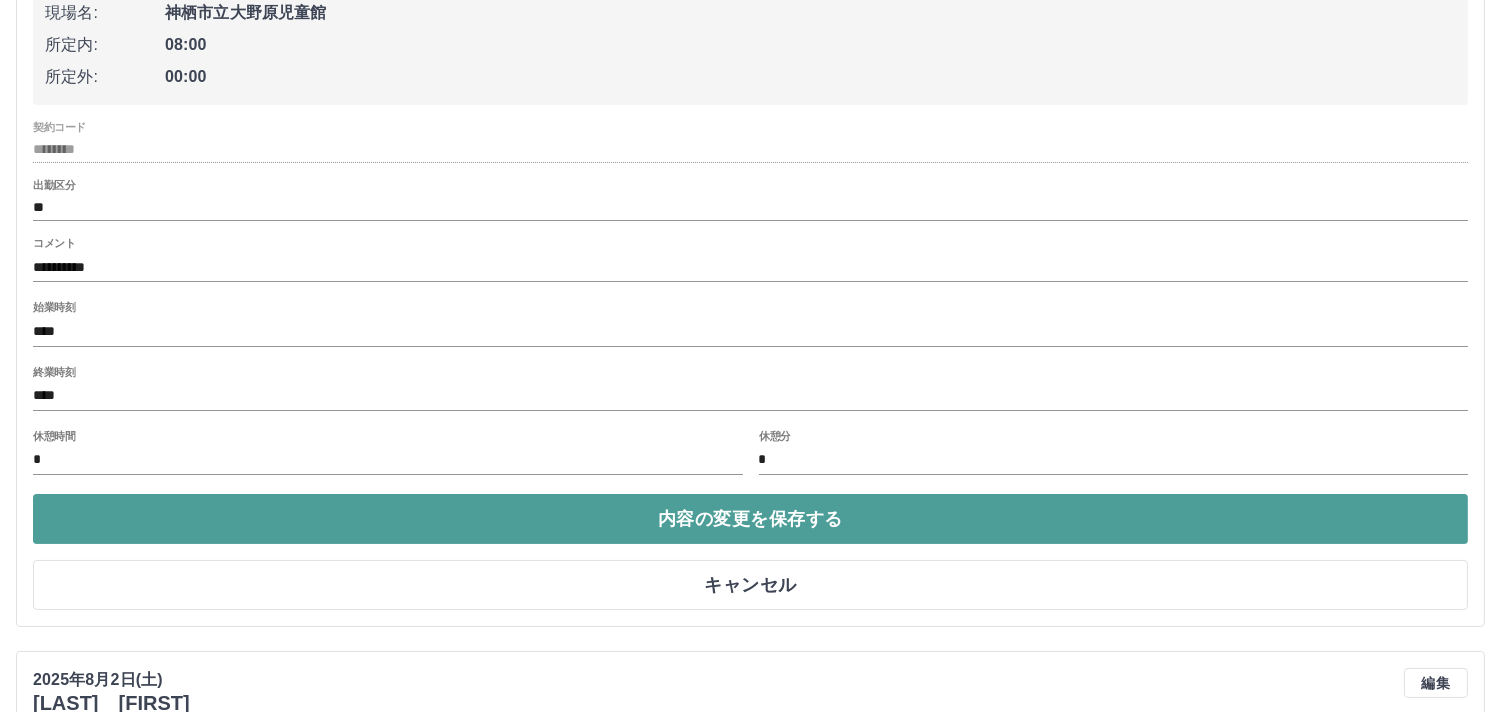 click on "内容の変更を保存する" at bounding box center [750, 519] 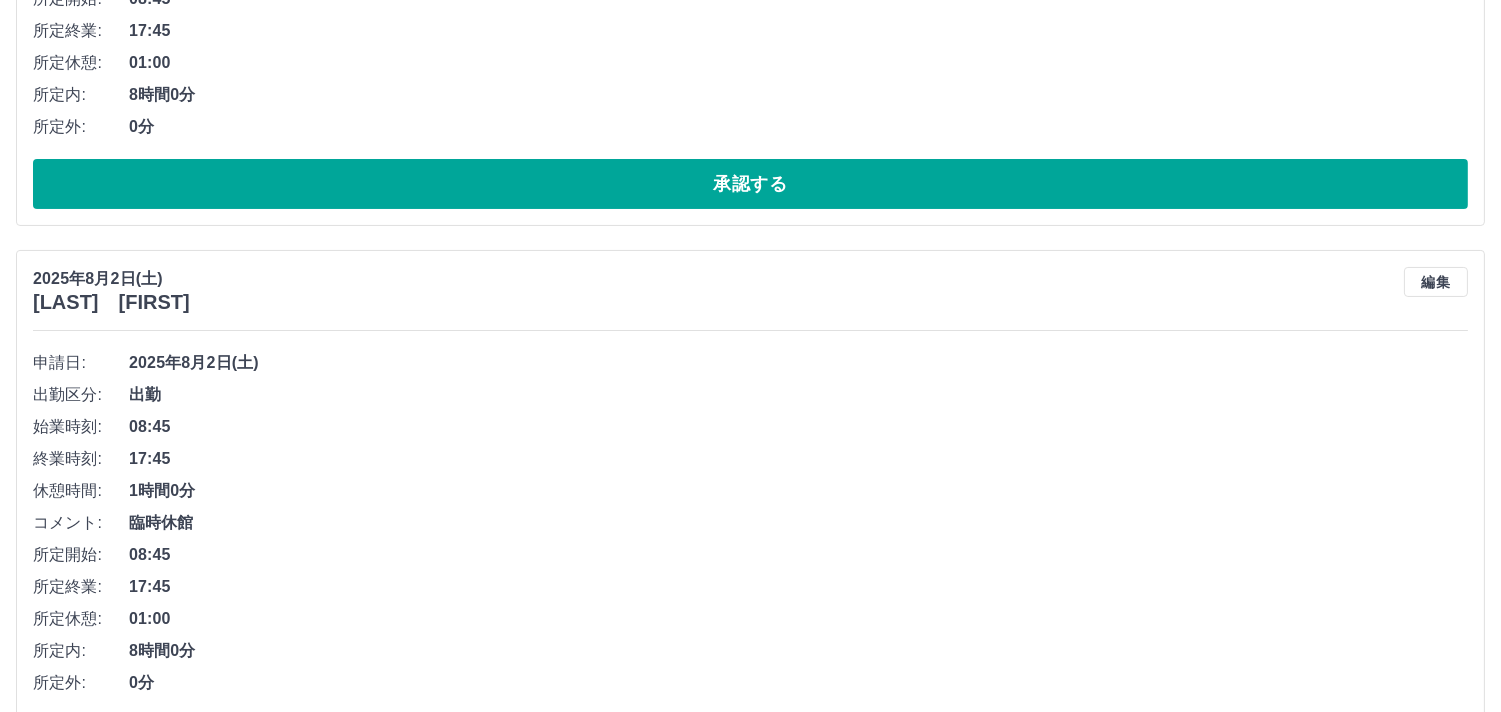 scroll, scrollTop: 666, scrollLeft: 0, axis: vertical 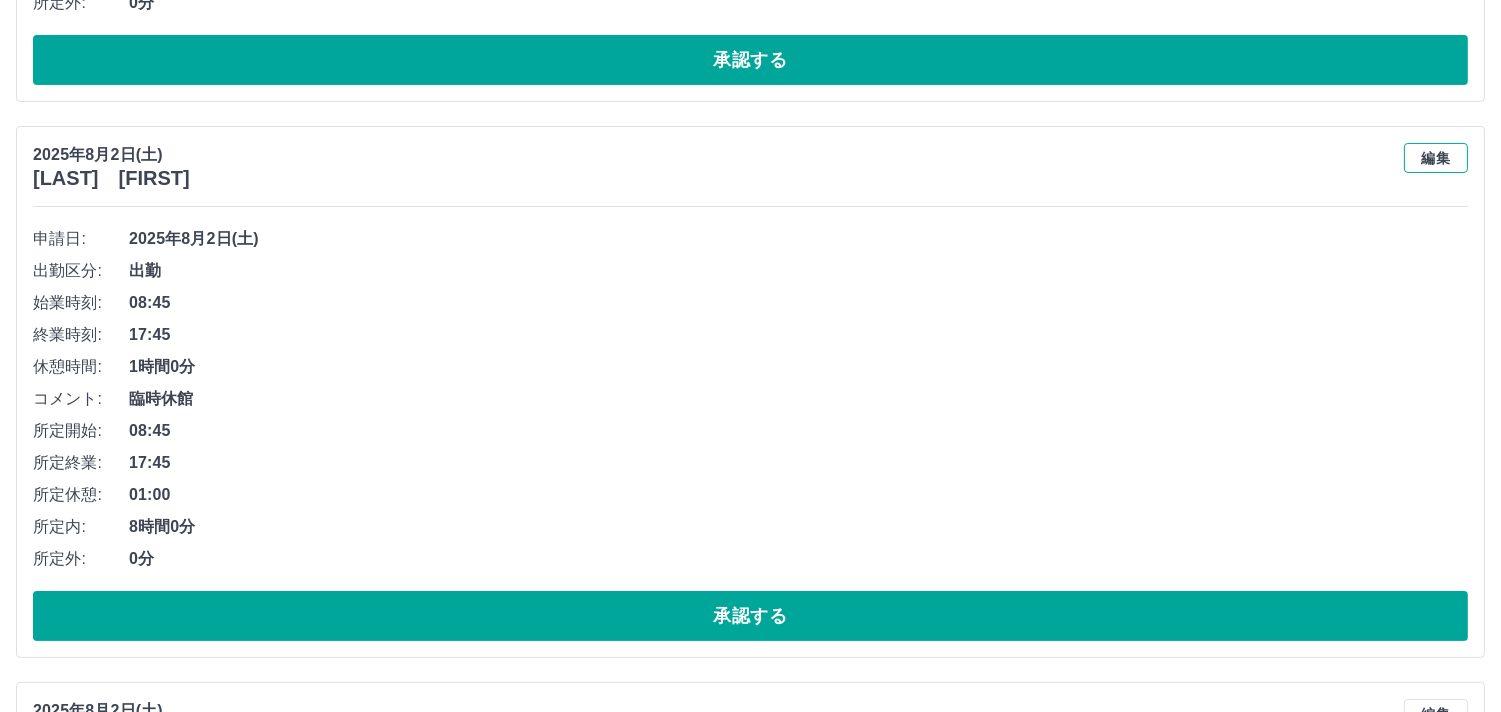 click on "編集" at bounding box center [1436, 158] 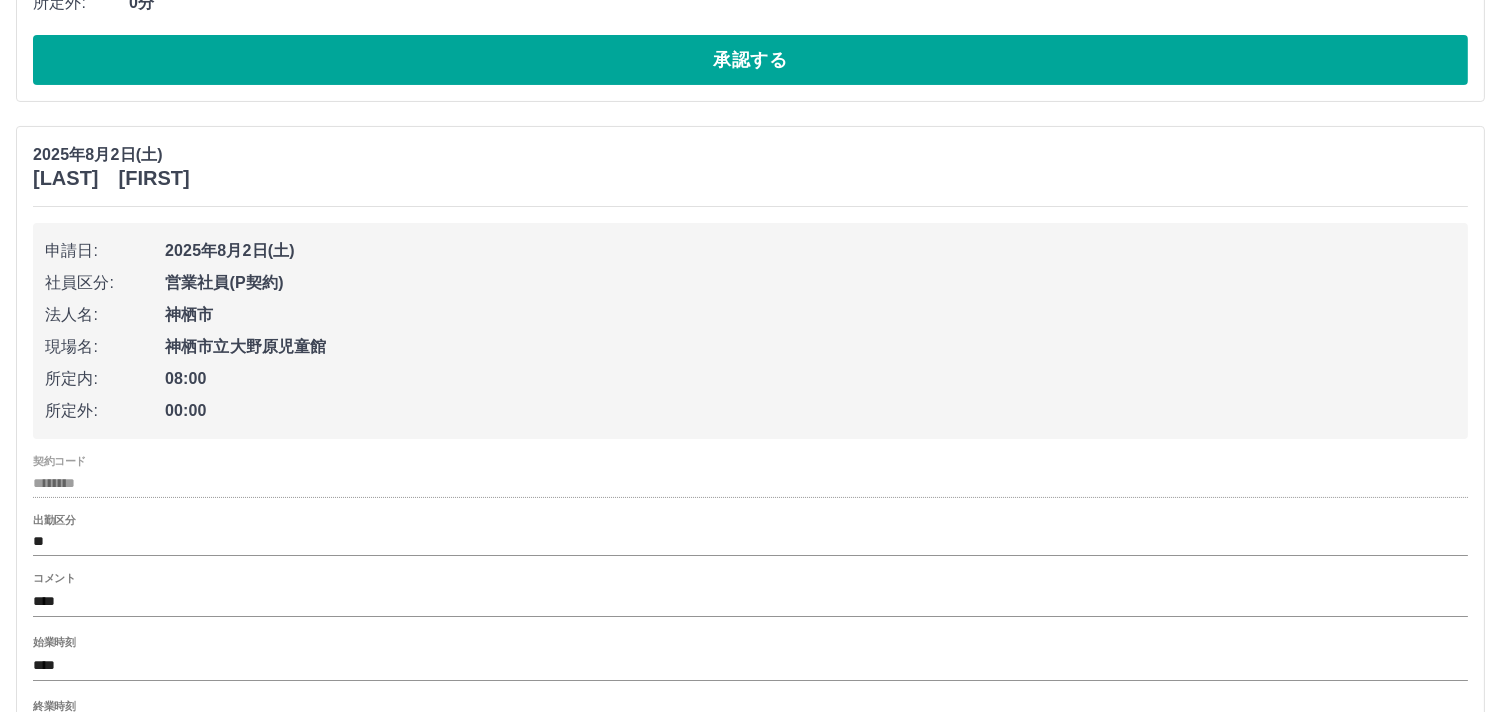 drag, startPoint x: 101, startPoint y: 605, endPoint x: 132, endPoint y: 587, distance: 35.846897 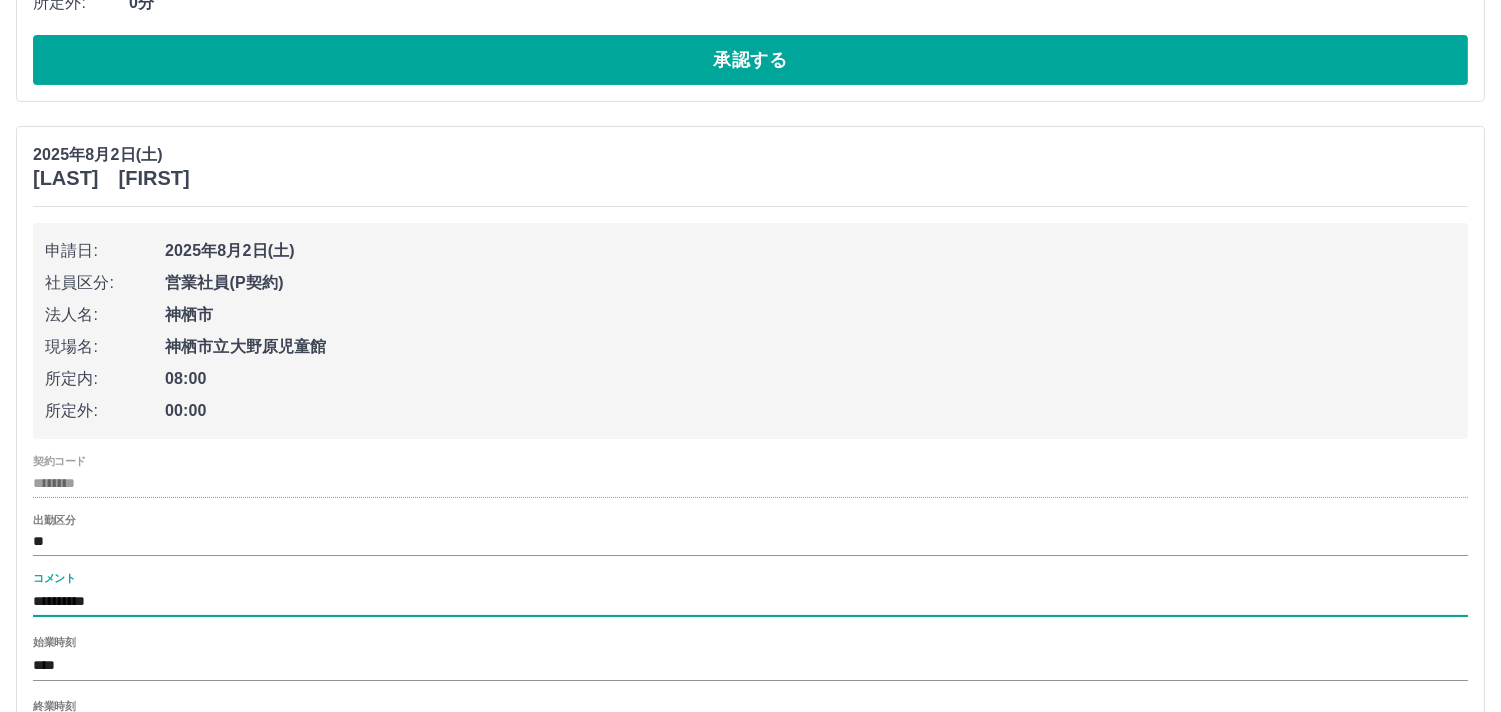 type on "**********" 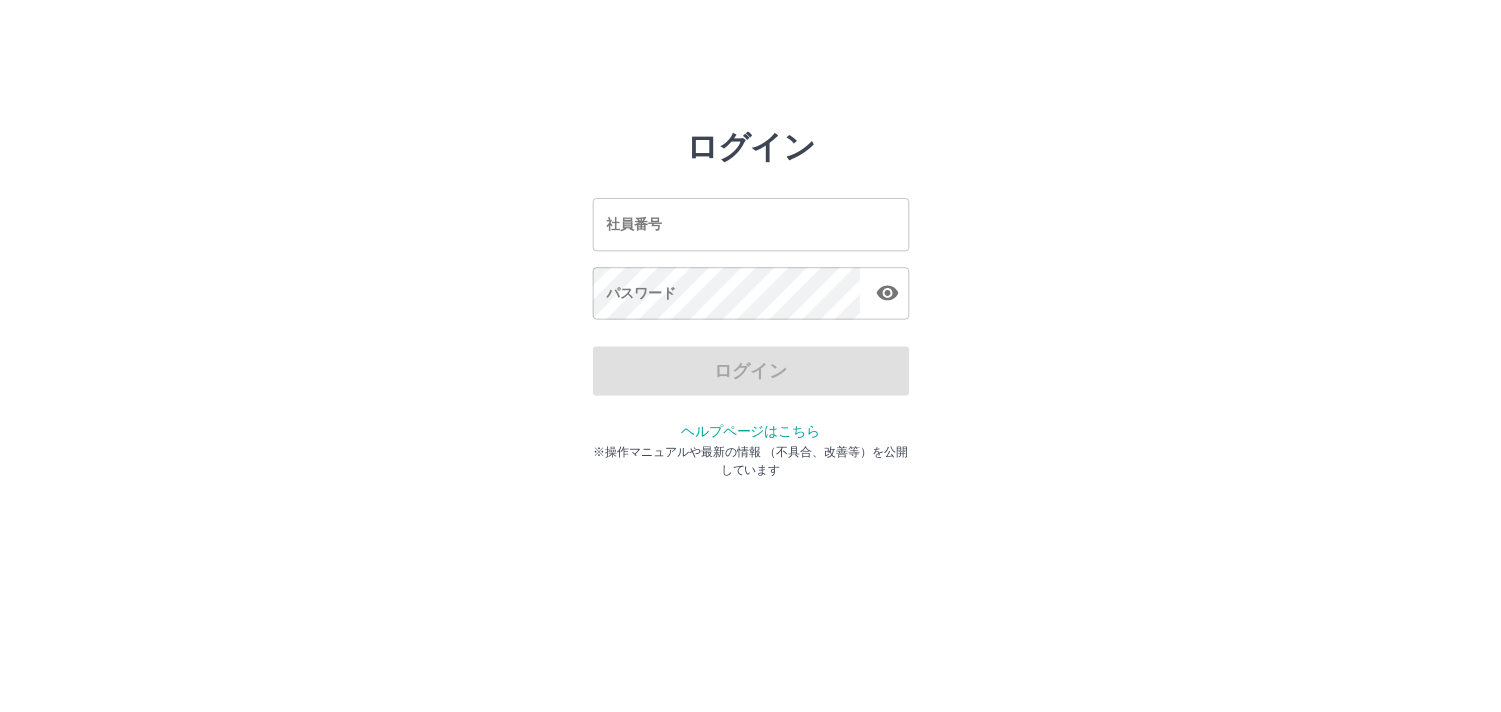 scroll, scrollTop: 0, scrollLeft: 0, axis: both 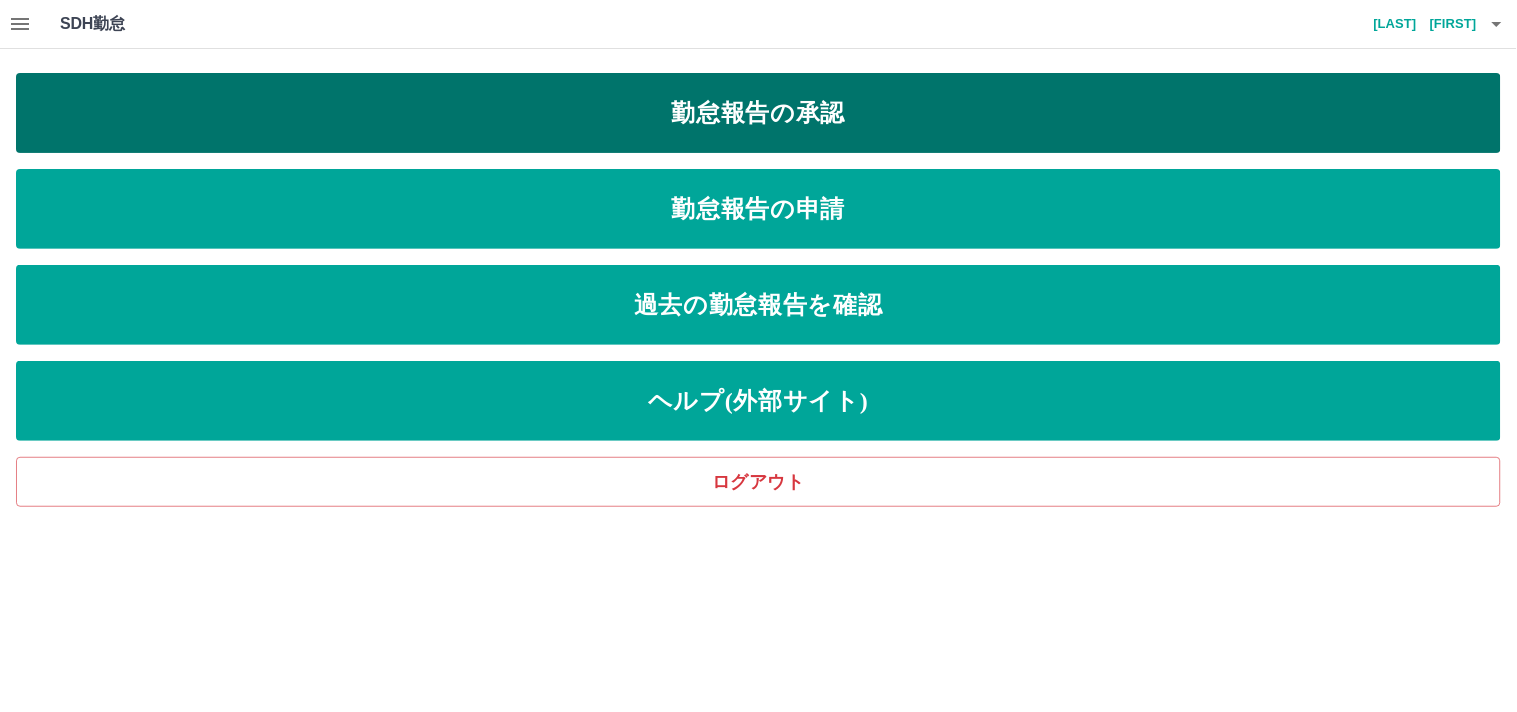 click on "勤怠報告の承認" at bounding box center [758, 113] 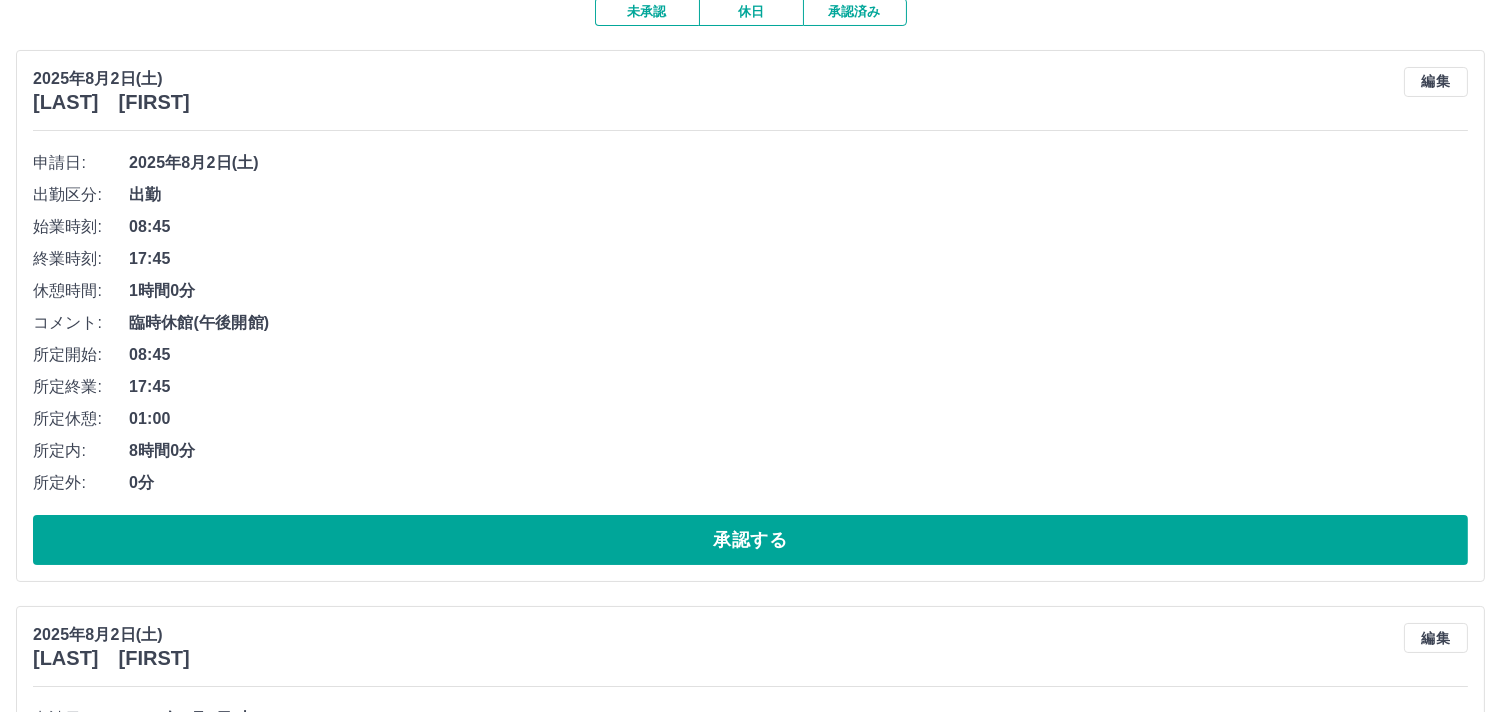 scroll, scrollTop: 333, scrollLeft: 0, axis: vertical 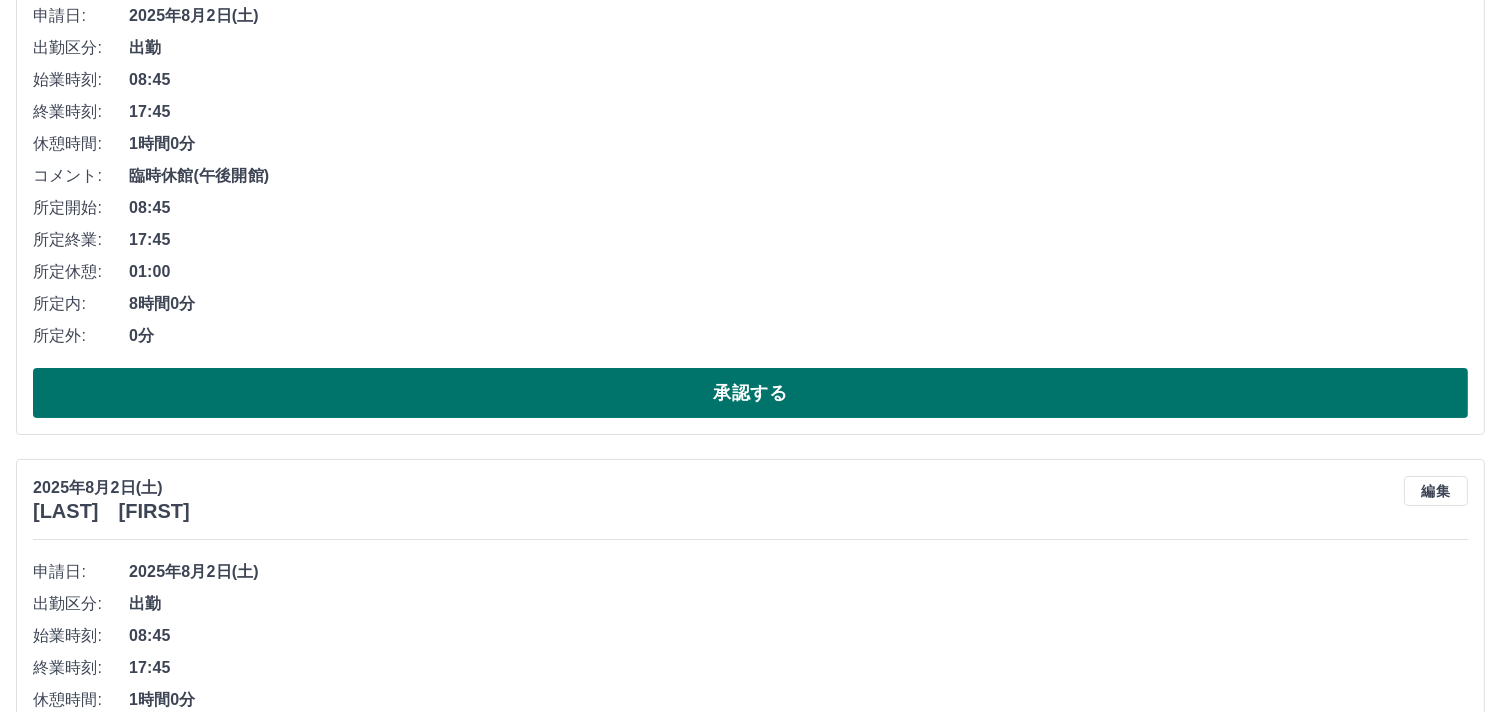 click on "承認する" at bounding box center [750, 393] 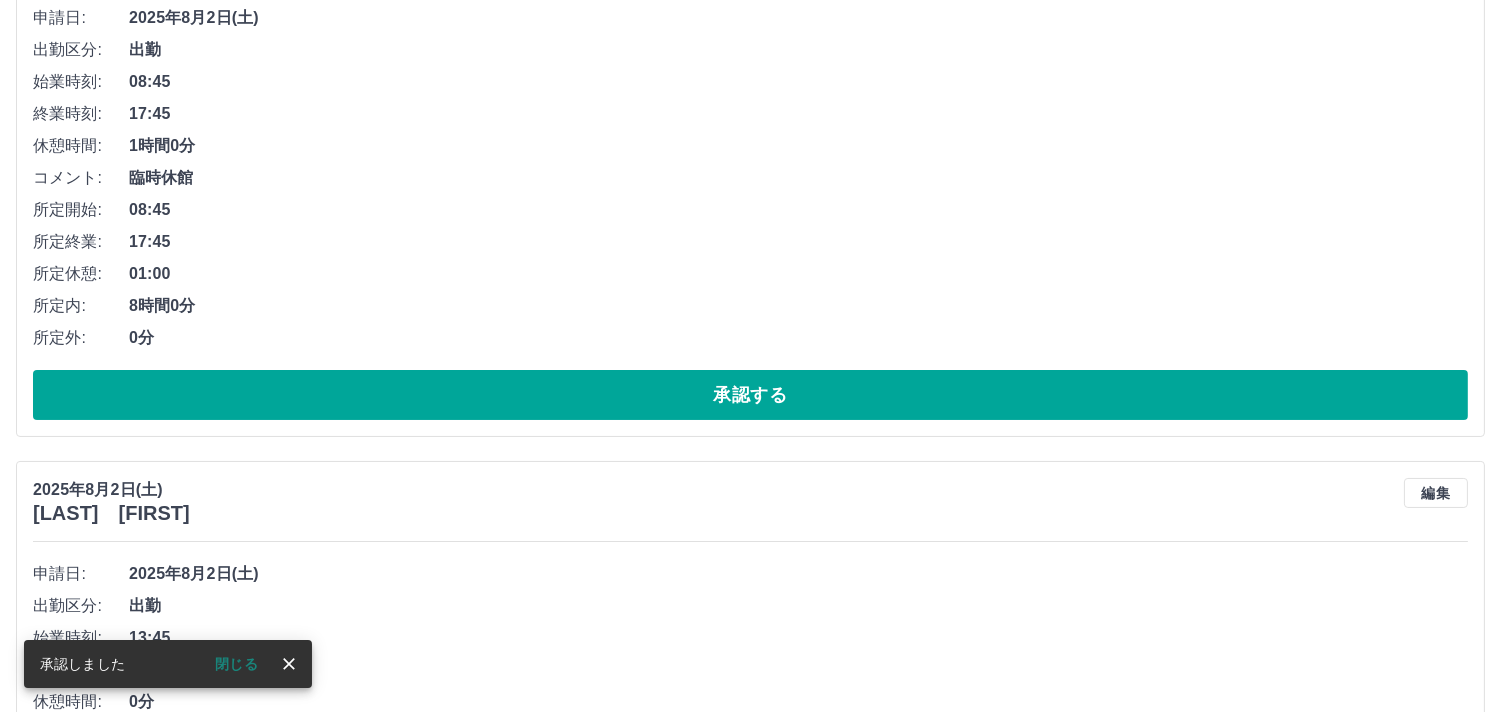 scroll, scrollTop: 333, scrollLeft: 0, axis: vertical 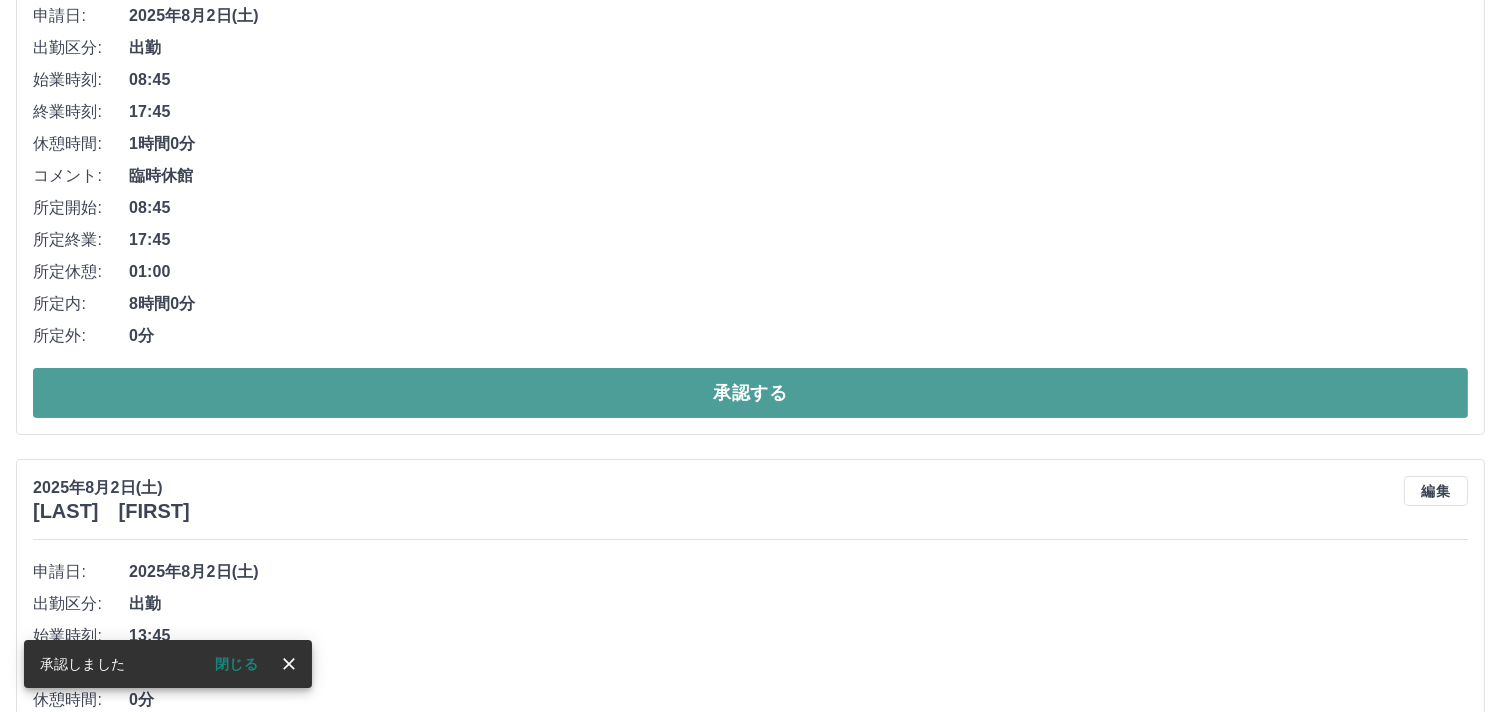 click on "承認する" at bounding box center [750, 393] 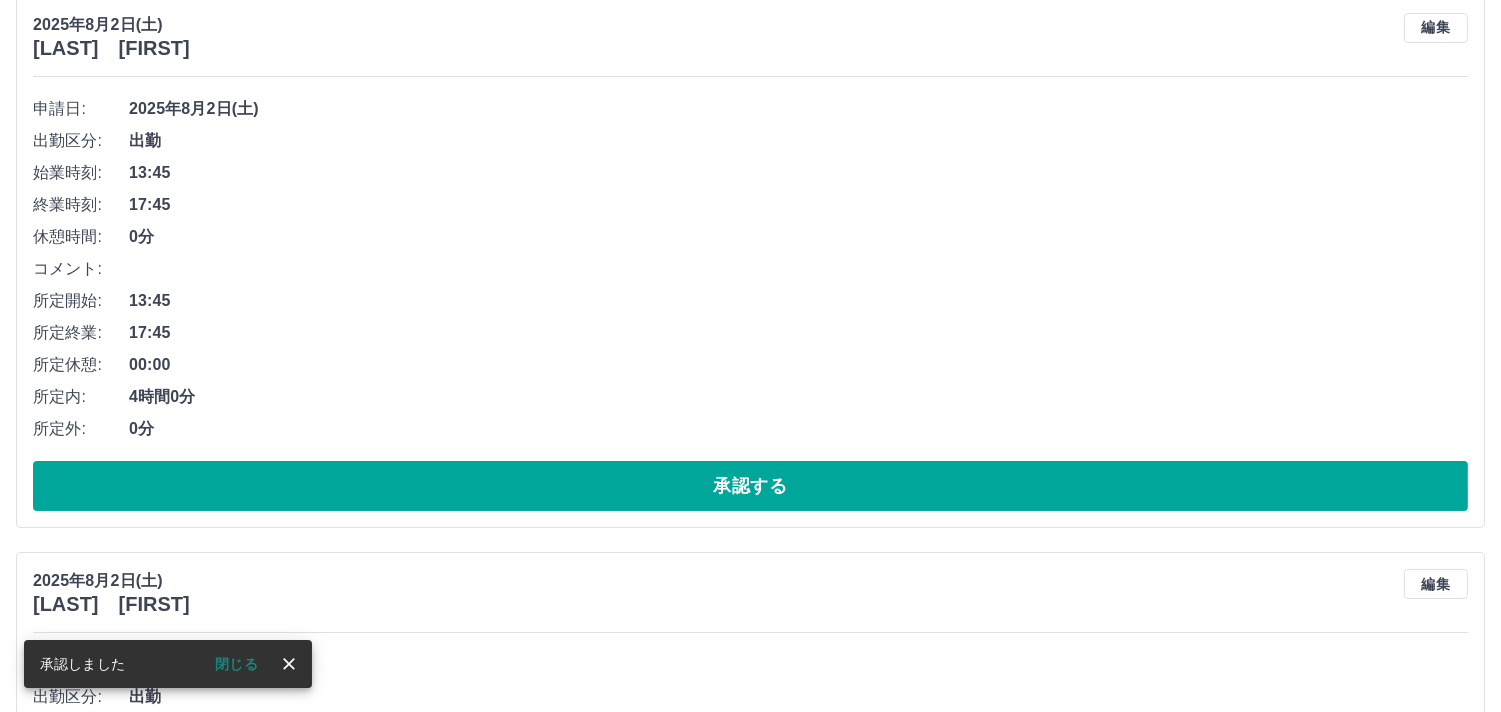 scroll, scrollTop: 111, scrollLeft: 0, axis: vertical 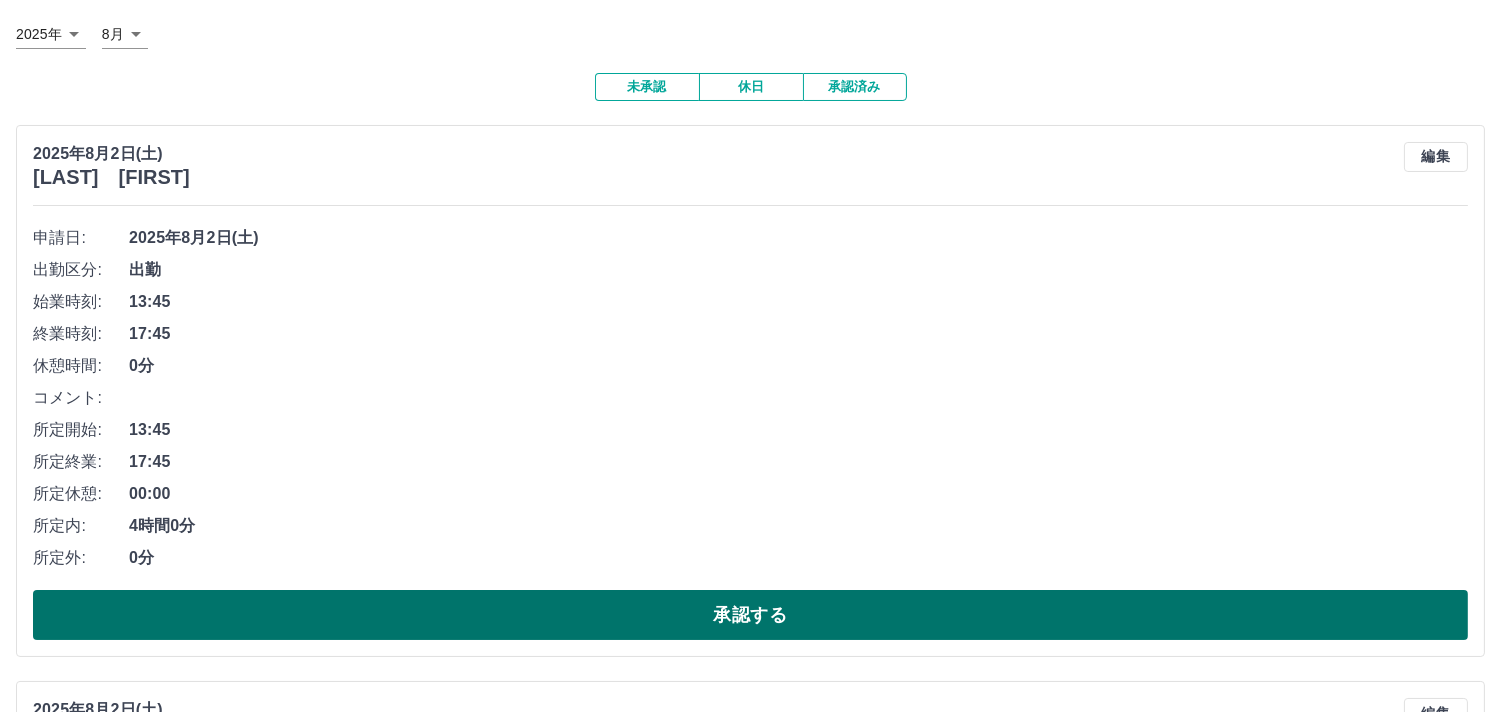 click on "承認する" at bounding box center [750, 615] 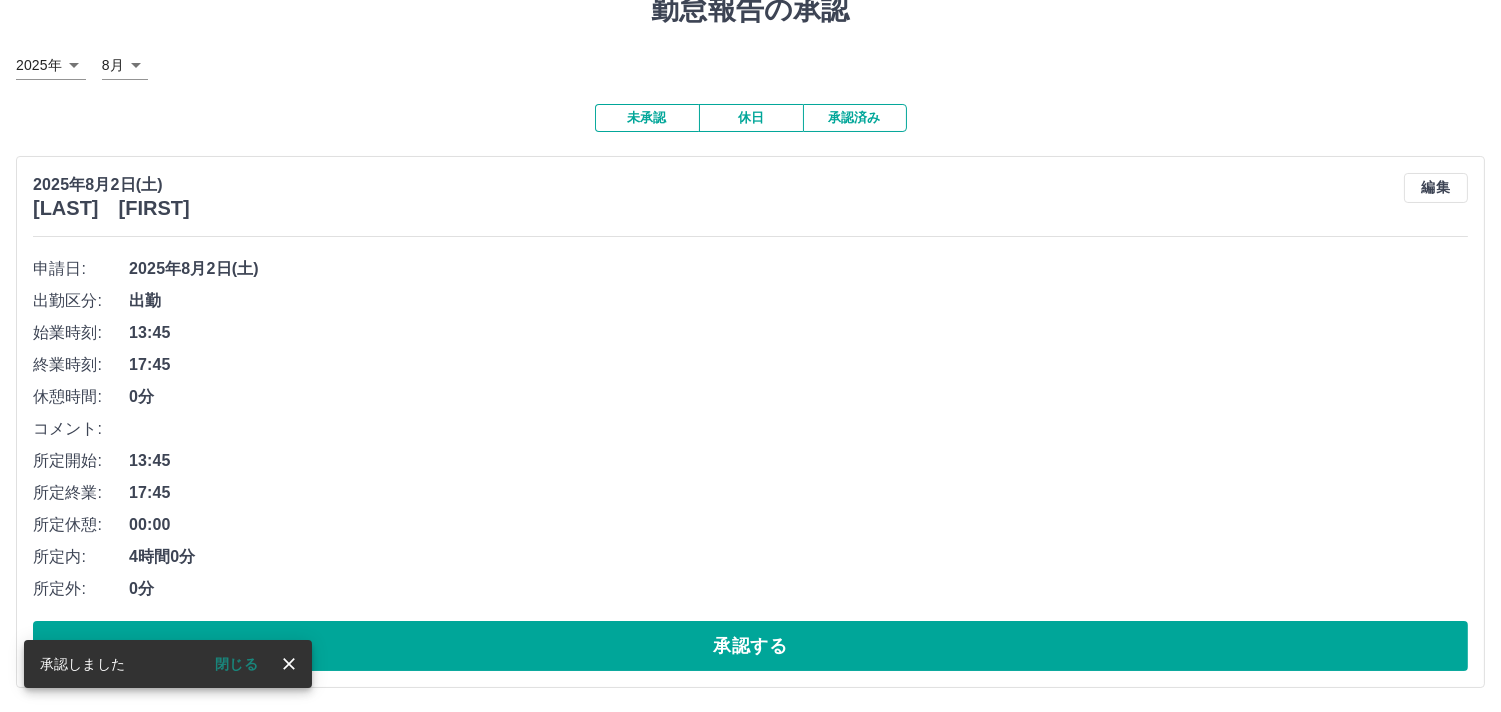 scroll, scrollTop: 82, scrollLeft: 0, axis: vertical 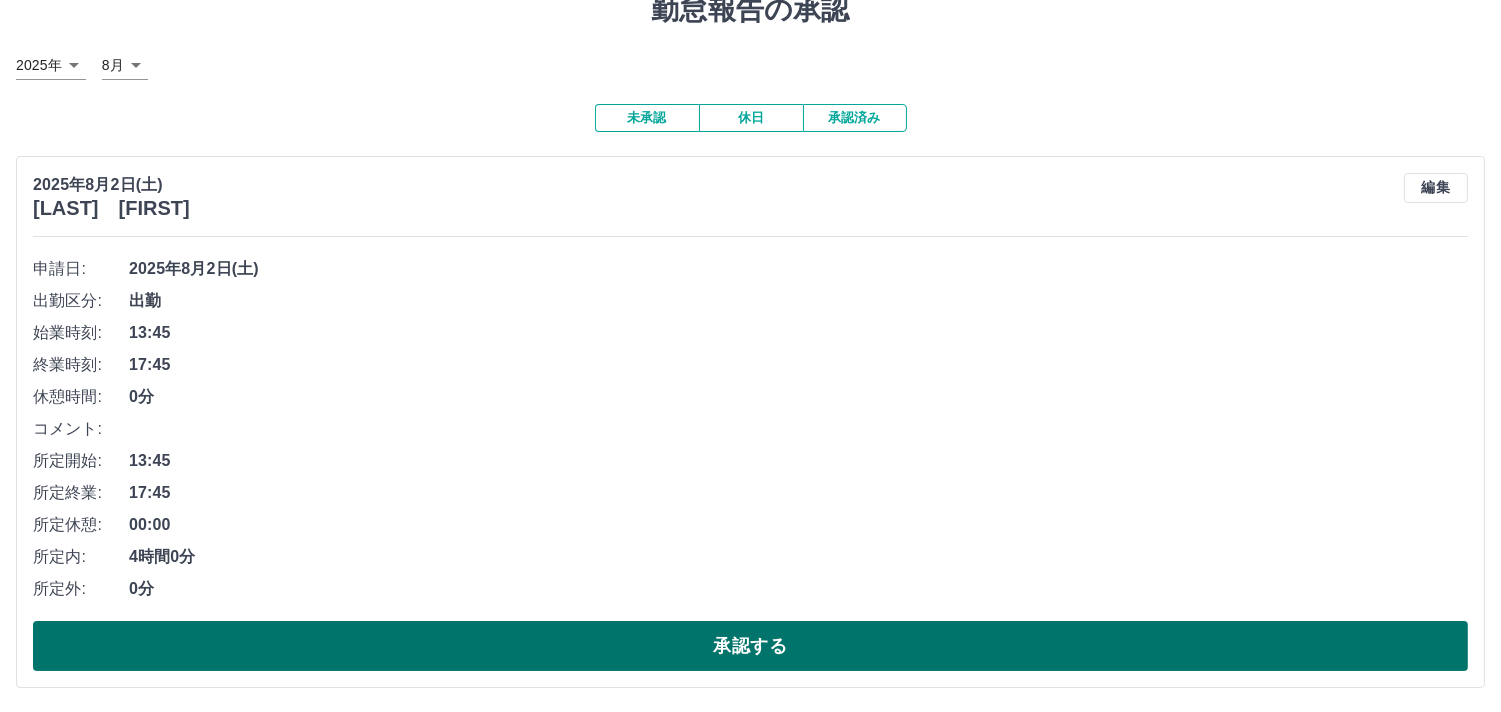 click on "承認する" at bounding box center (750, 646) 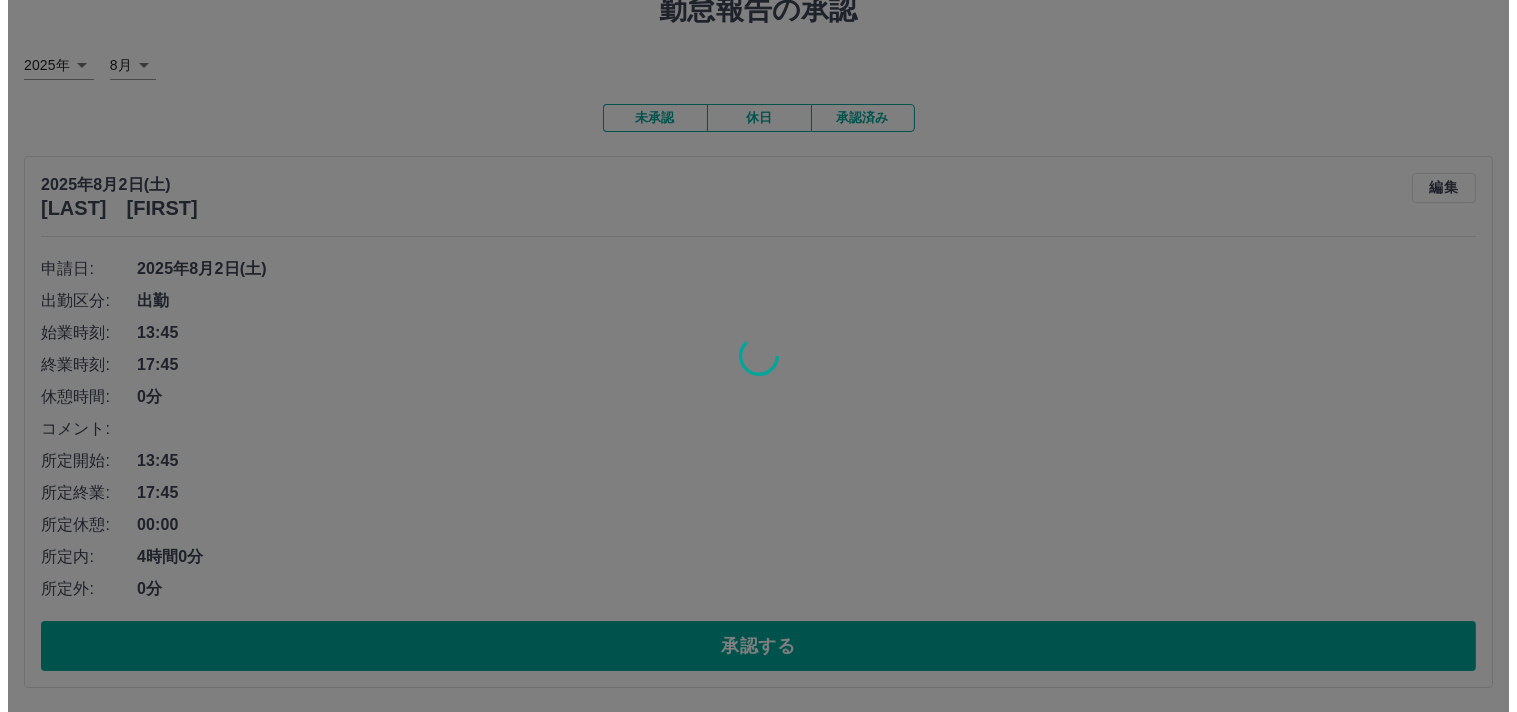 scroll, scrollTop: 0, scrollLeft: 0, axis: both 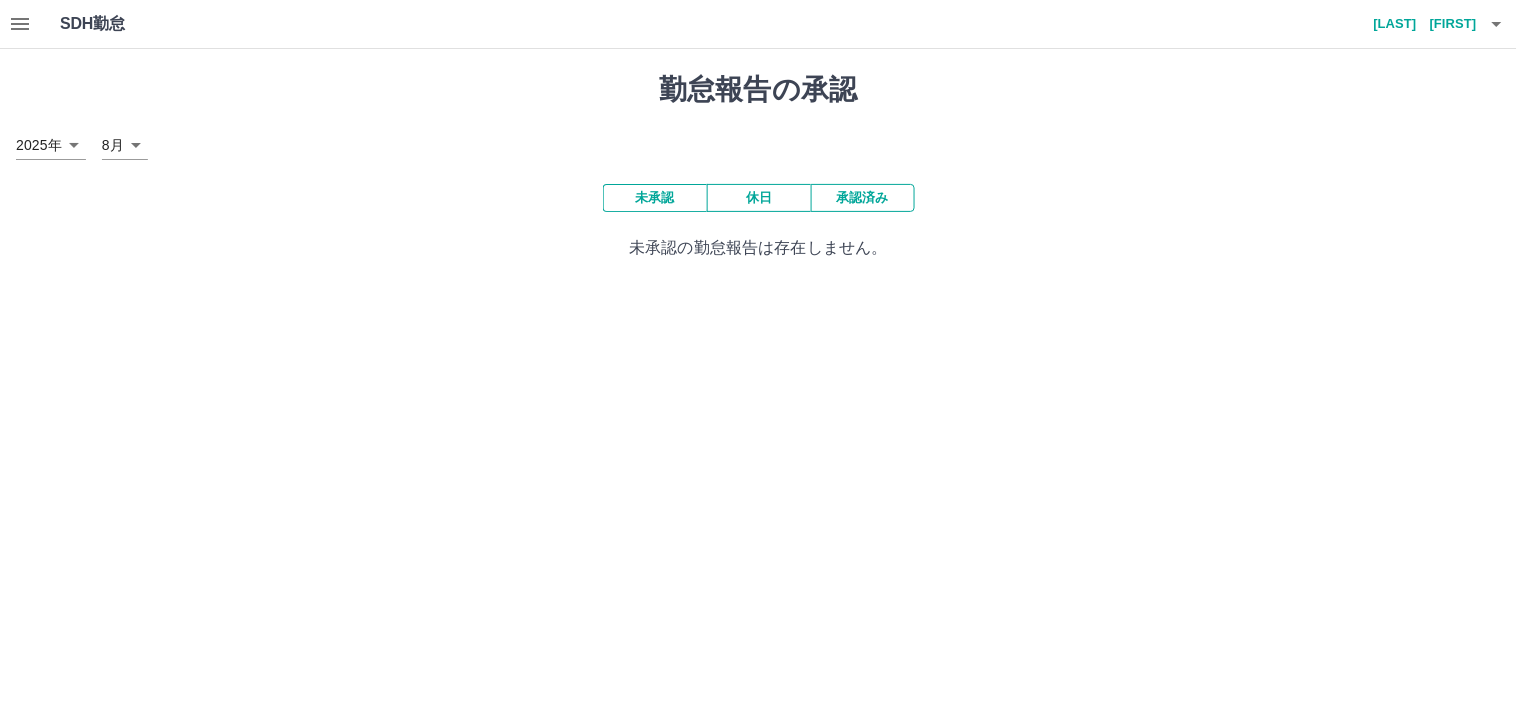 click on "未承認" at bounding box center [655, 198] 